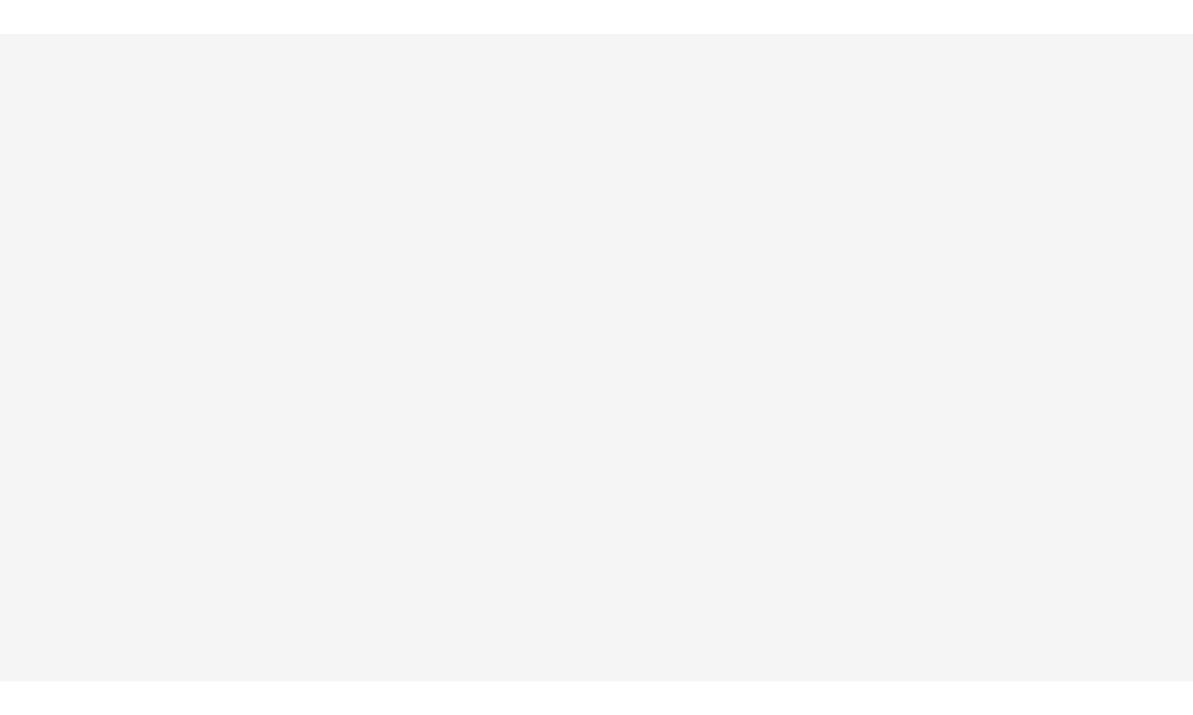 scroll, scrollTop: 0, scrollLeft: 0, axis: both 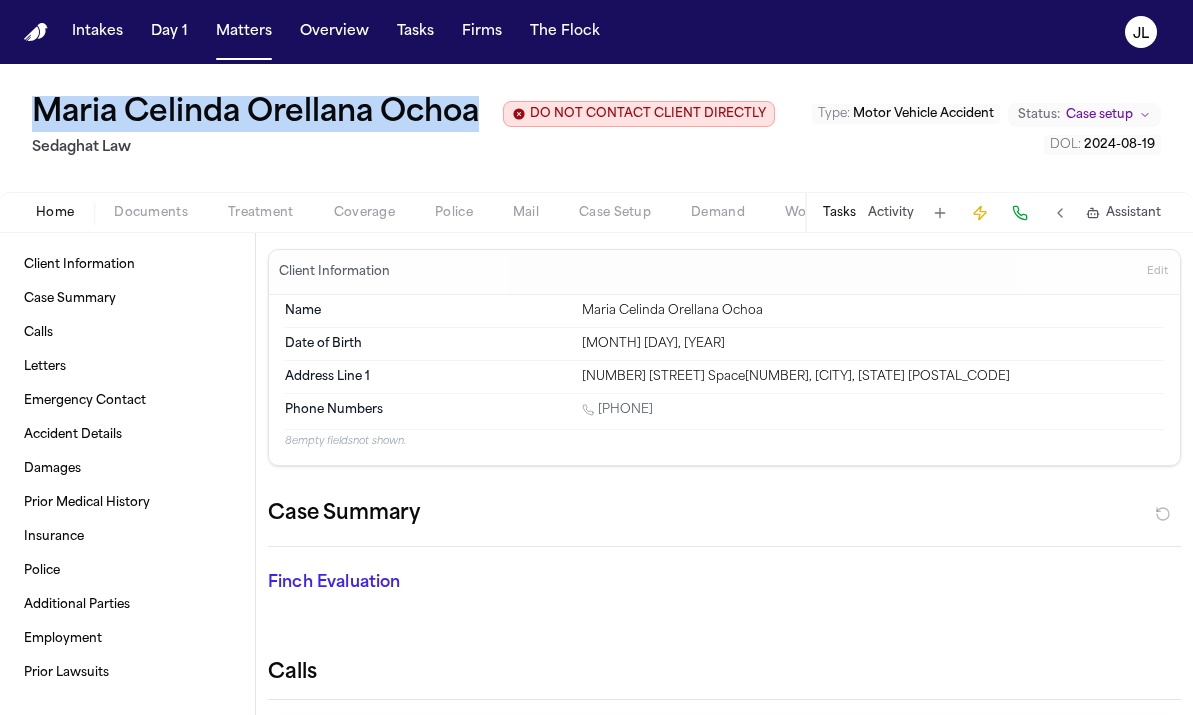 drag, startPoint x: 485, startPoint y: 112, endPoint x: 39, endPoint y: 101, distance: 446.13562 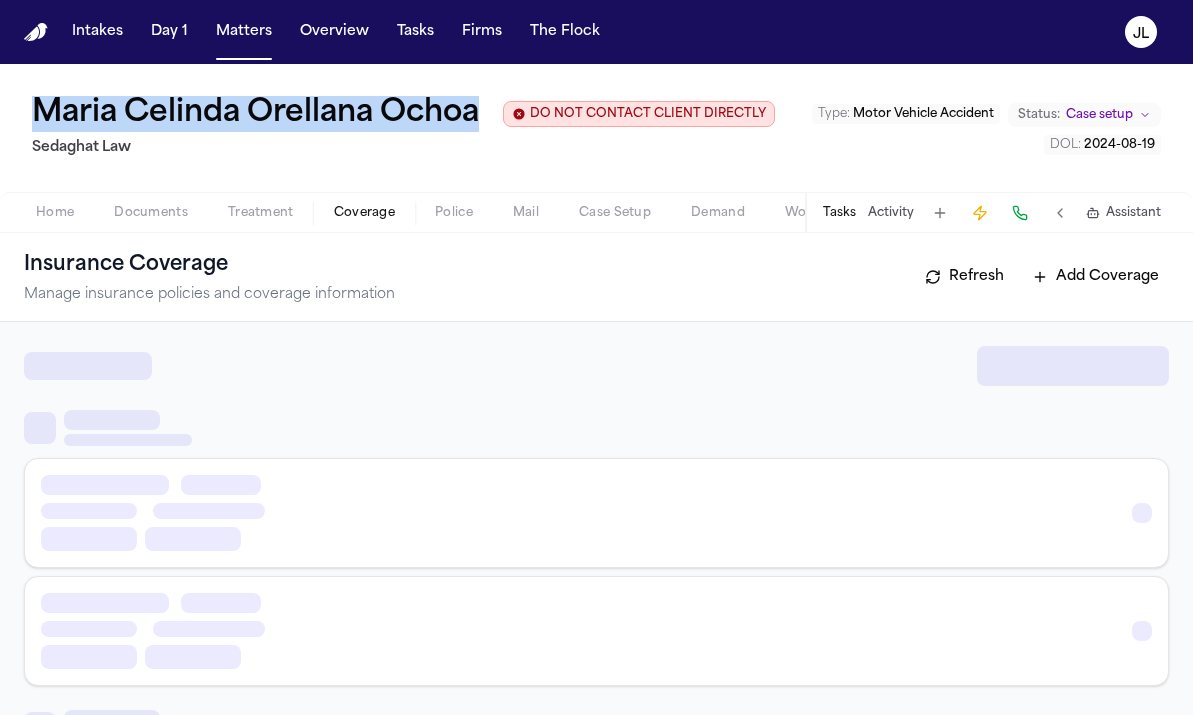 click on "Coverage" at bounding box center [364, 213] 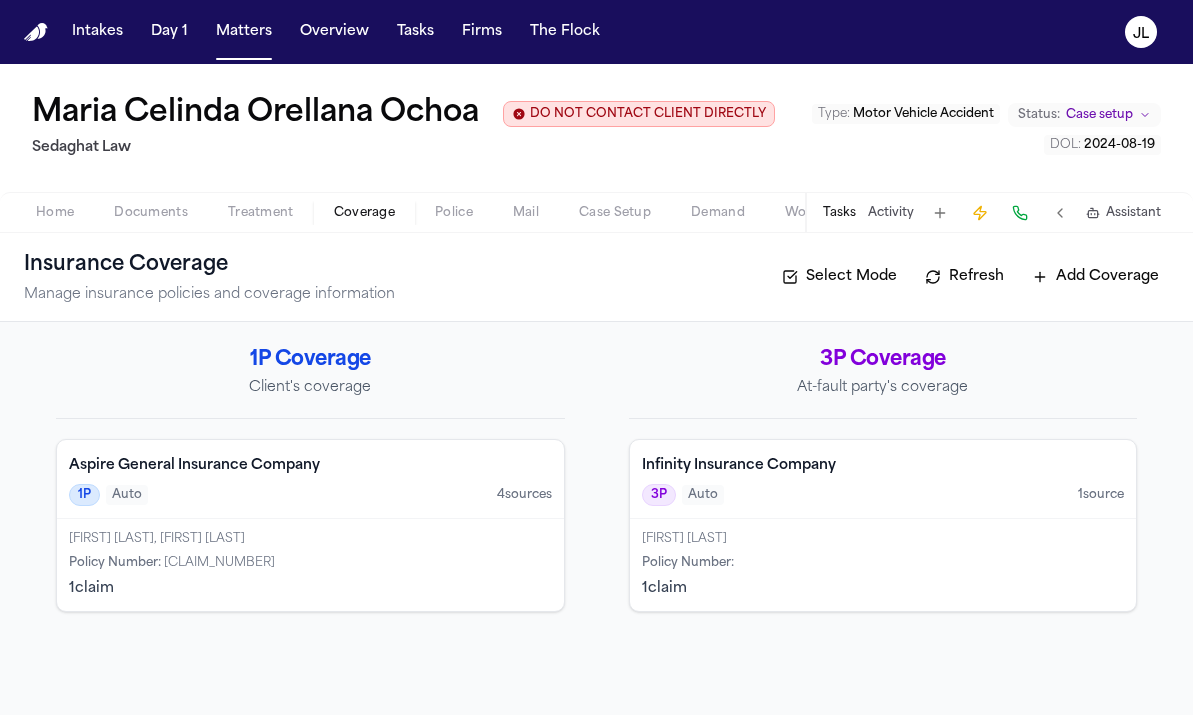 click on "3P Auto 1  source" at bounding box center [883, 495] 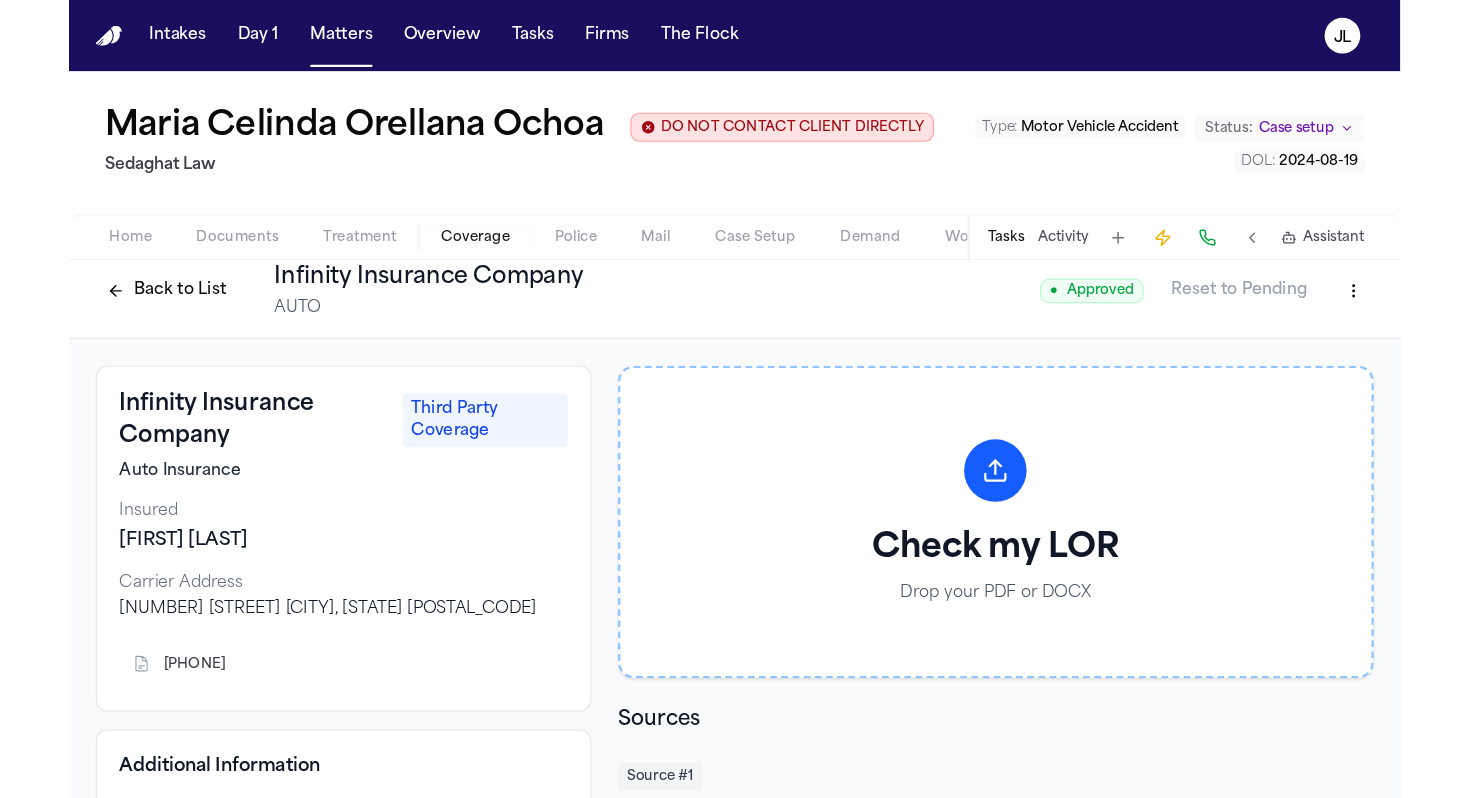 scroll, scrollTop: 0, scrollLeft: 0, axis: both 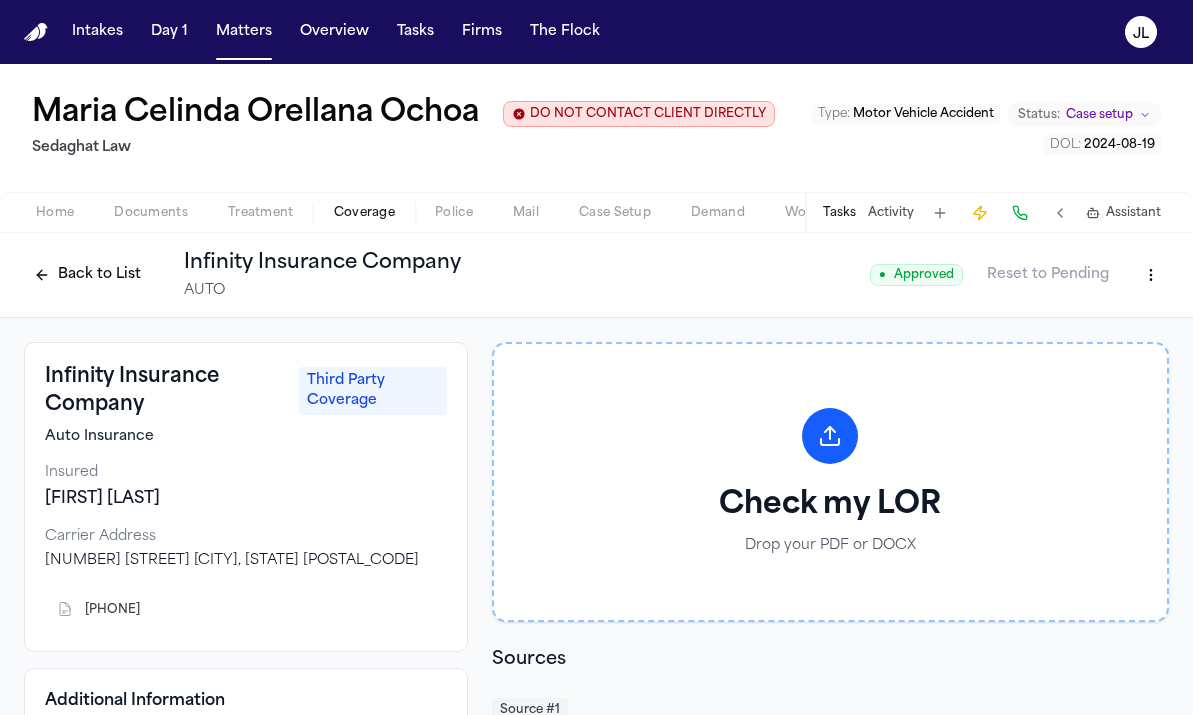 click on "Back to List" at bounding box center (87, 275) 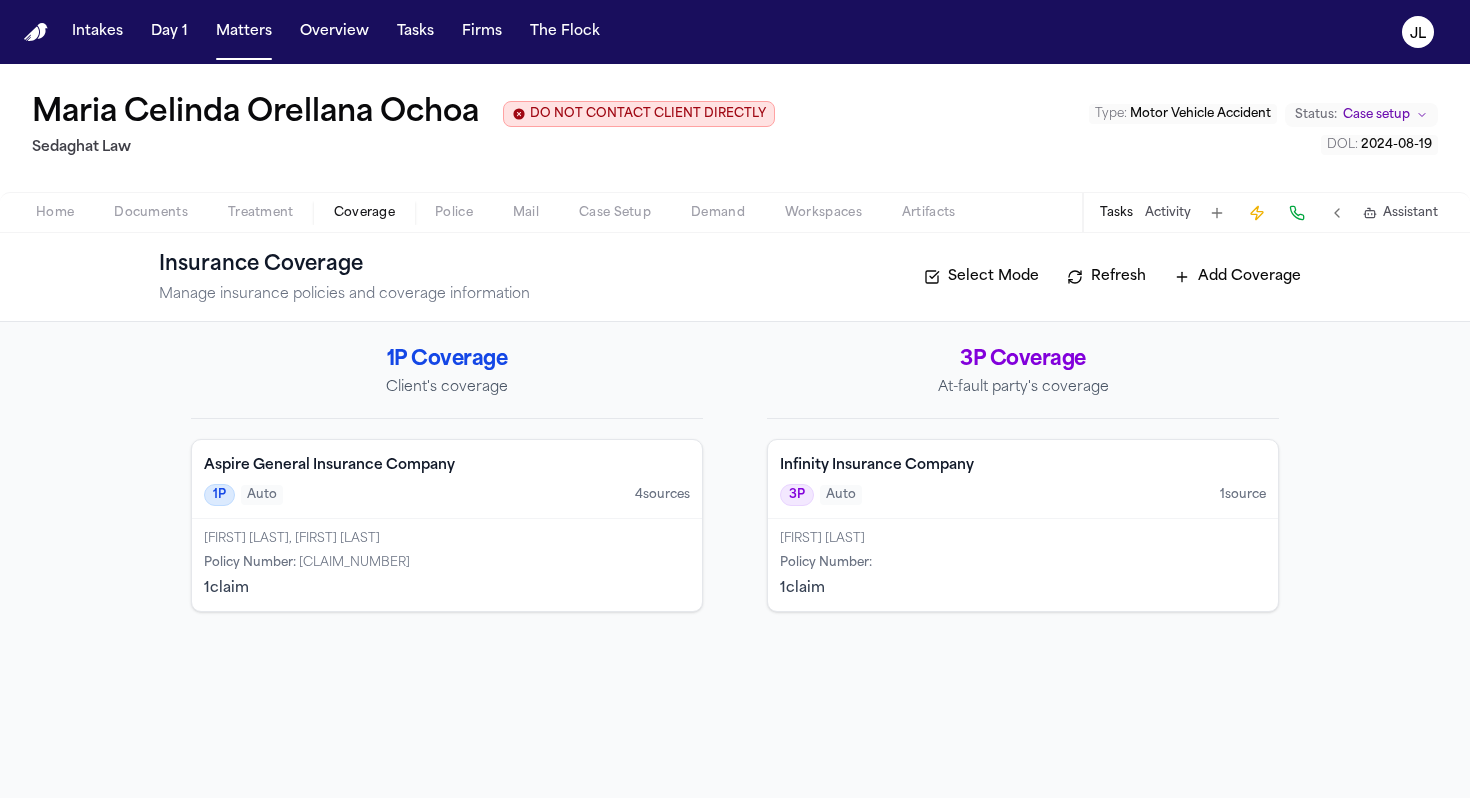 click on "[FIRST] [LAST] Policy Number : 1 claim" at bounding box center [1023, 565] 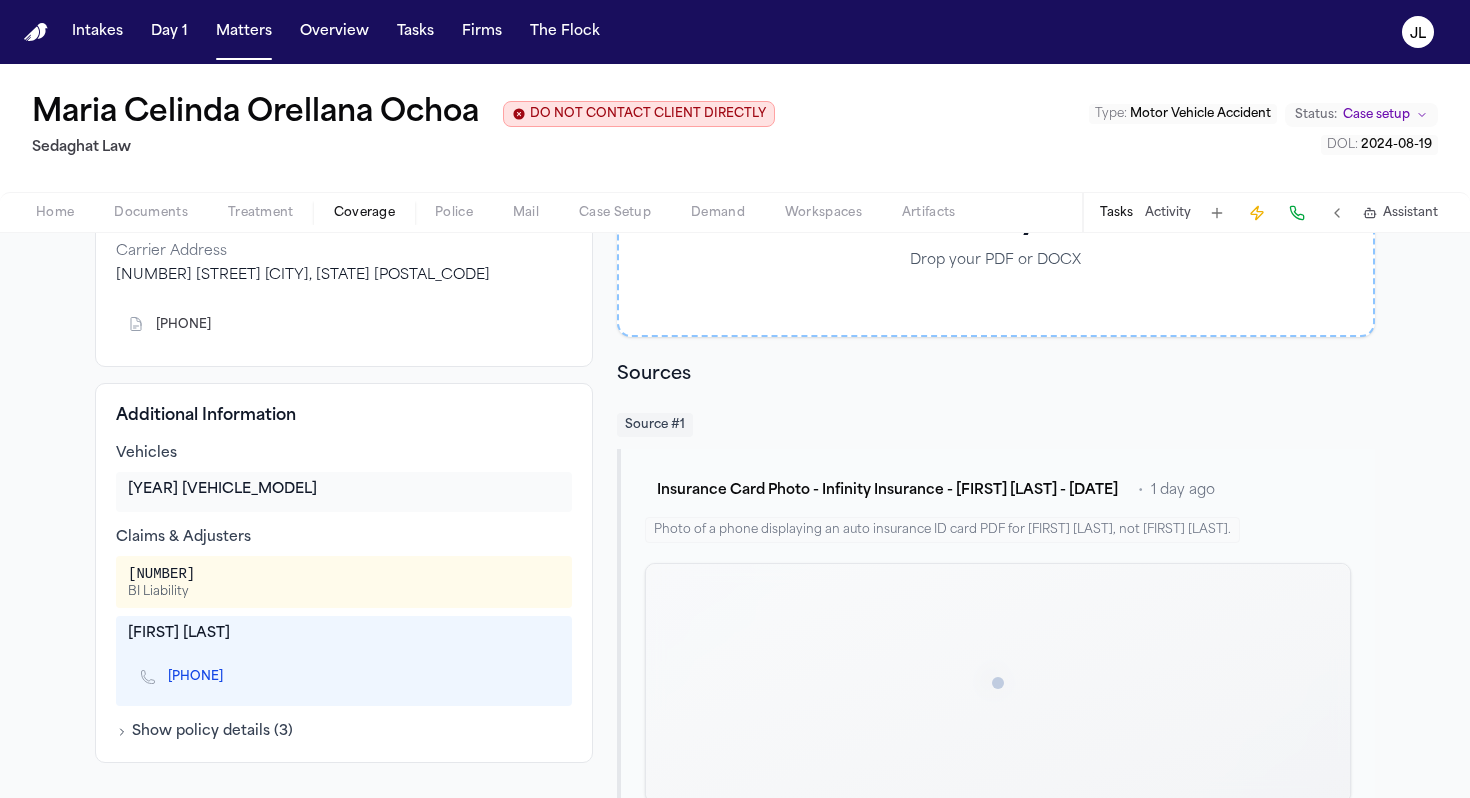 scroll, scrollTop: 335, scrollLeft: 0, axis: vertical 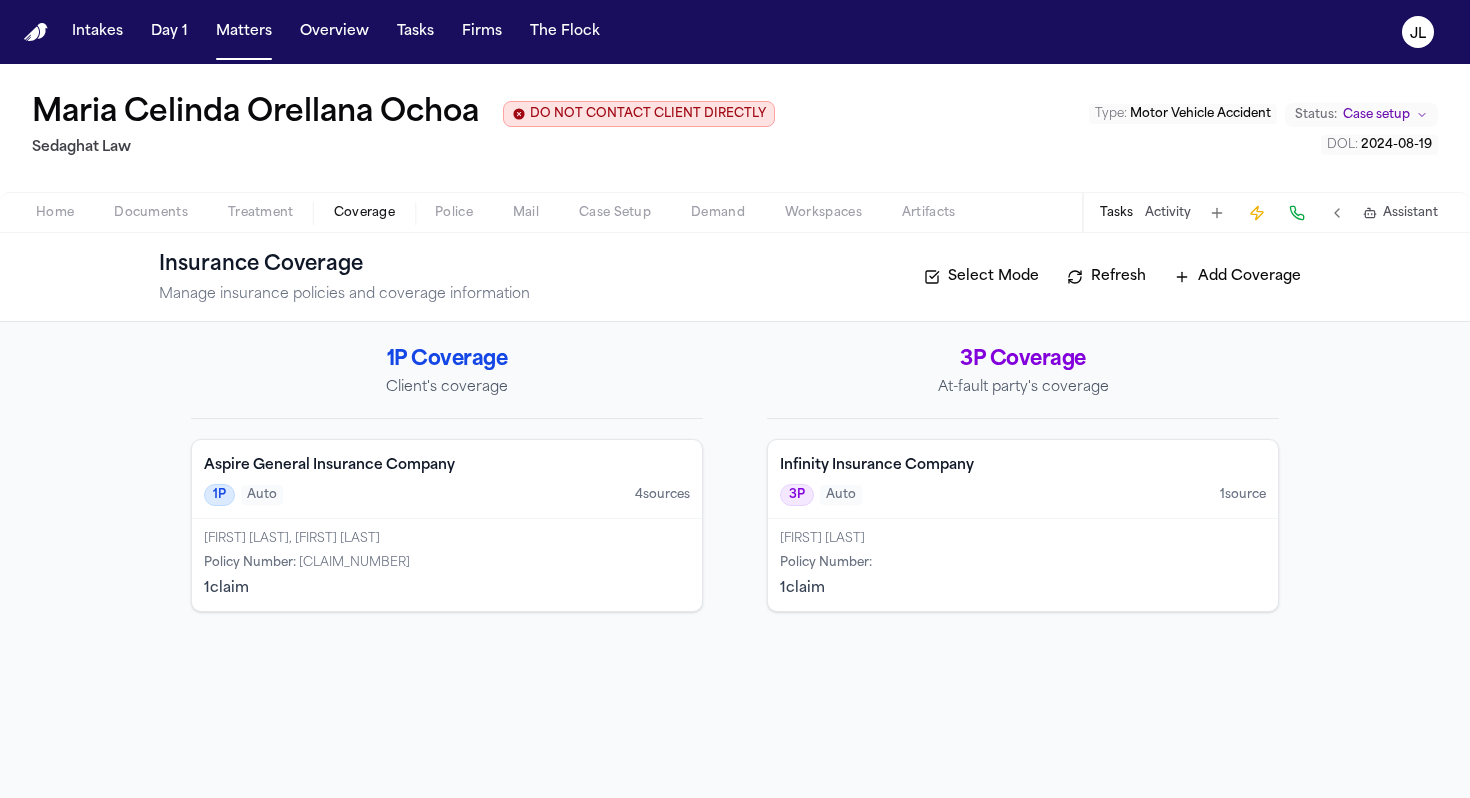 click on "[CLAIM_NUMBER]" at bounding box center [354, 563] 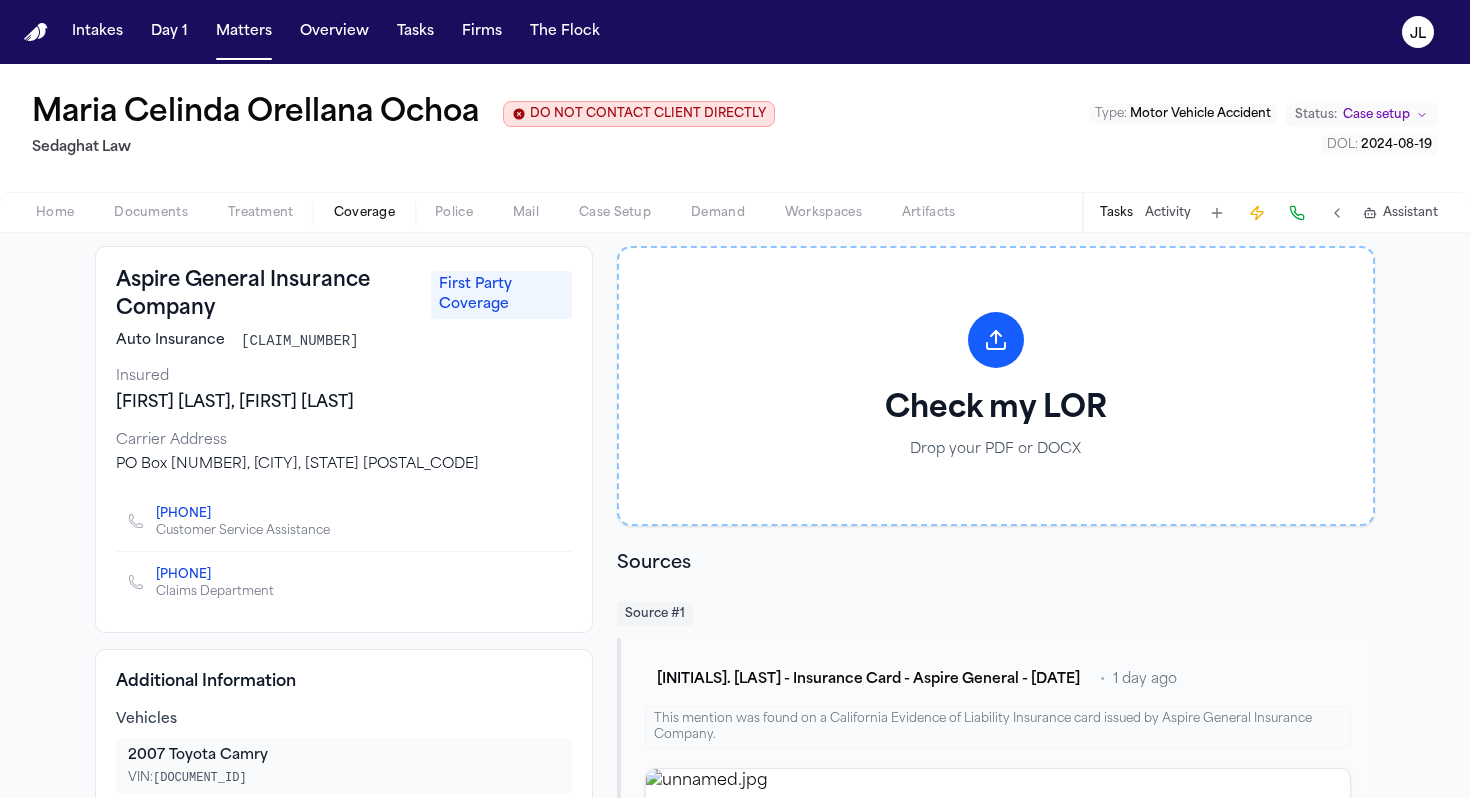 scroll, scrollTop: 157, scrollLeft: 0, axis: vertical 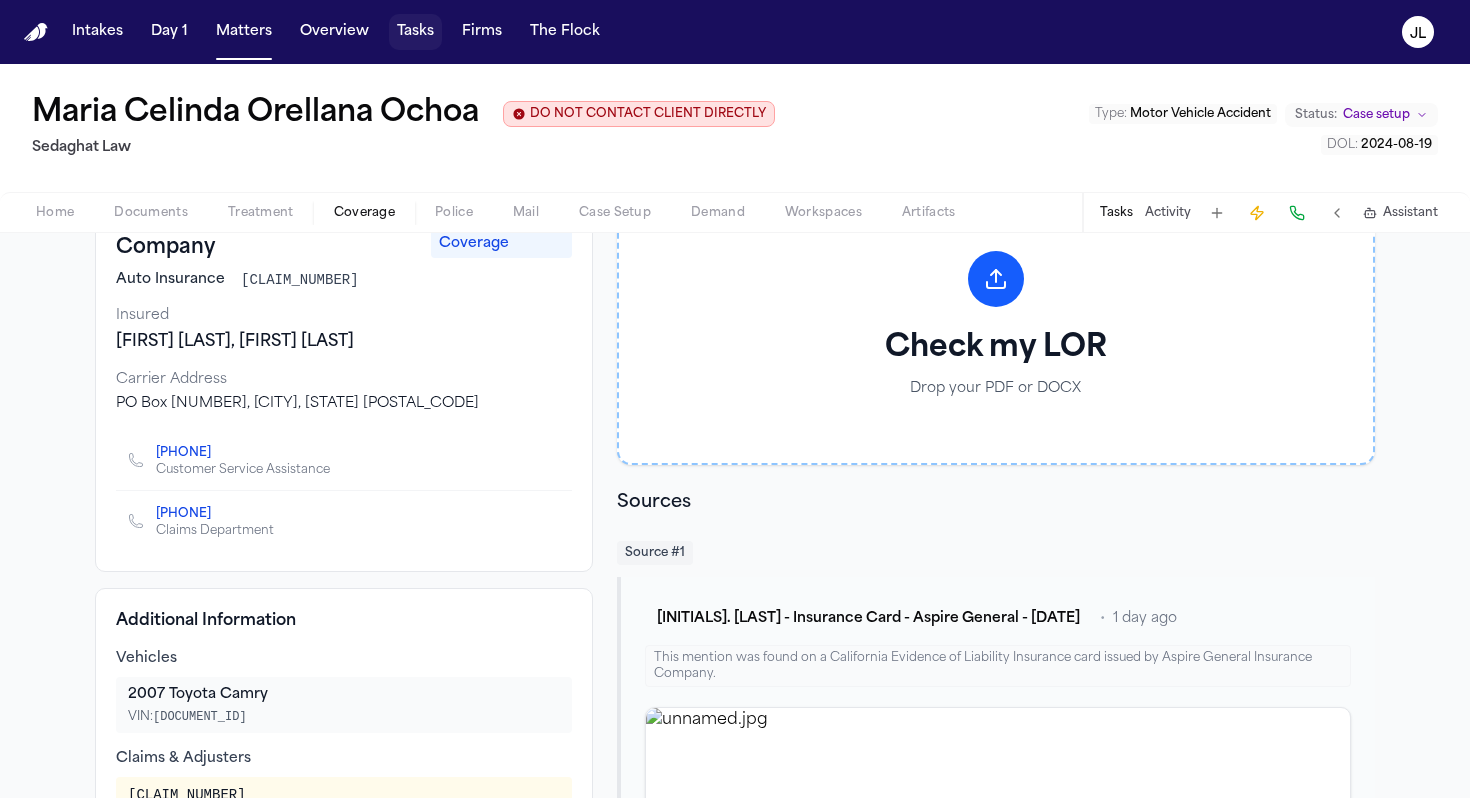 click on "Tasks" at bounding box center (415, 32) 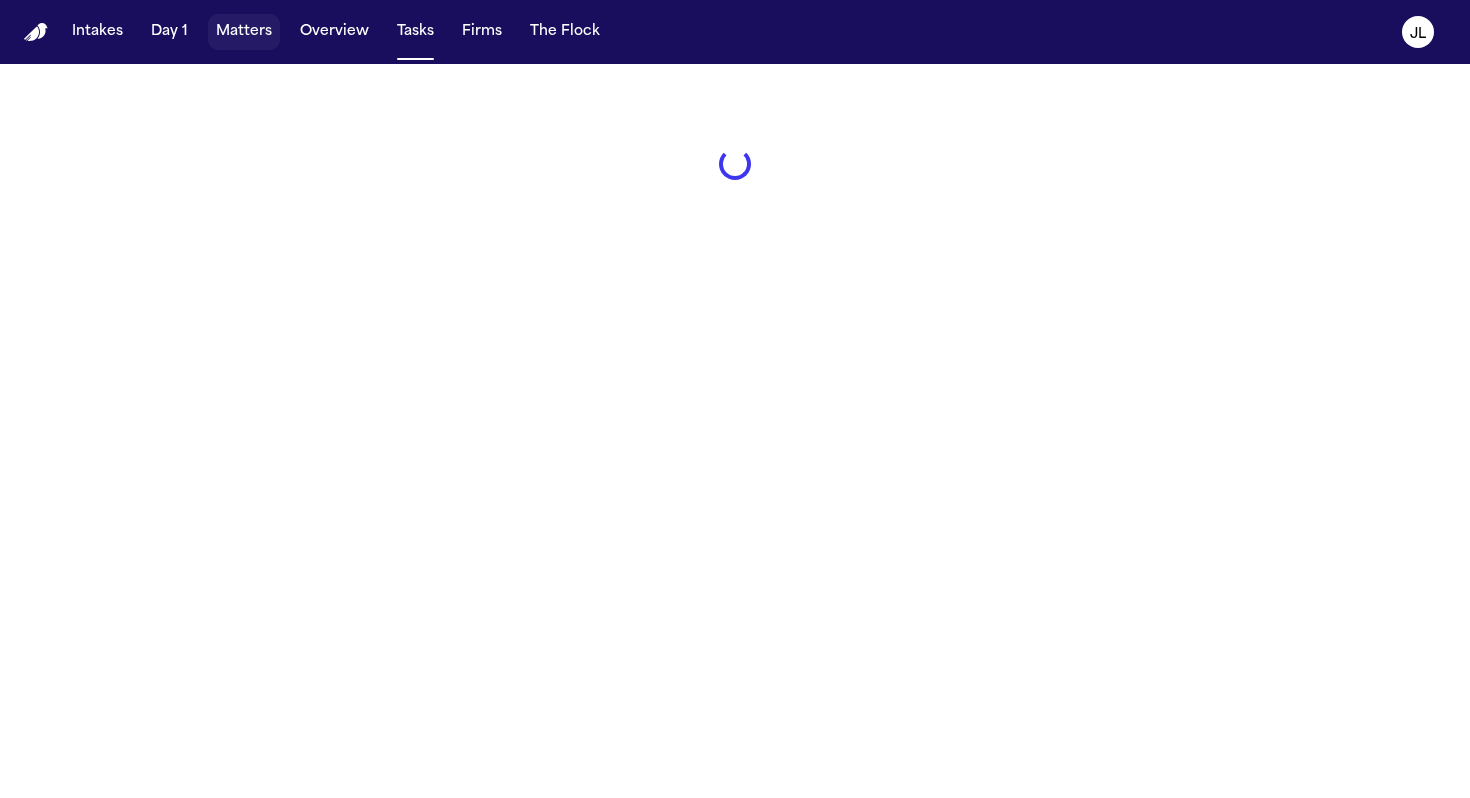 click on "Matters" at bounding box center (244, 32) 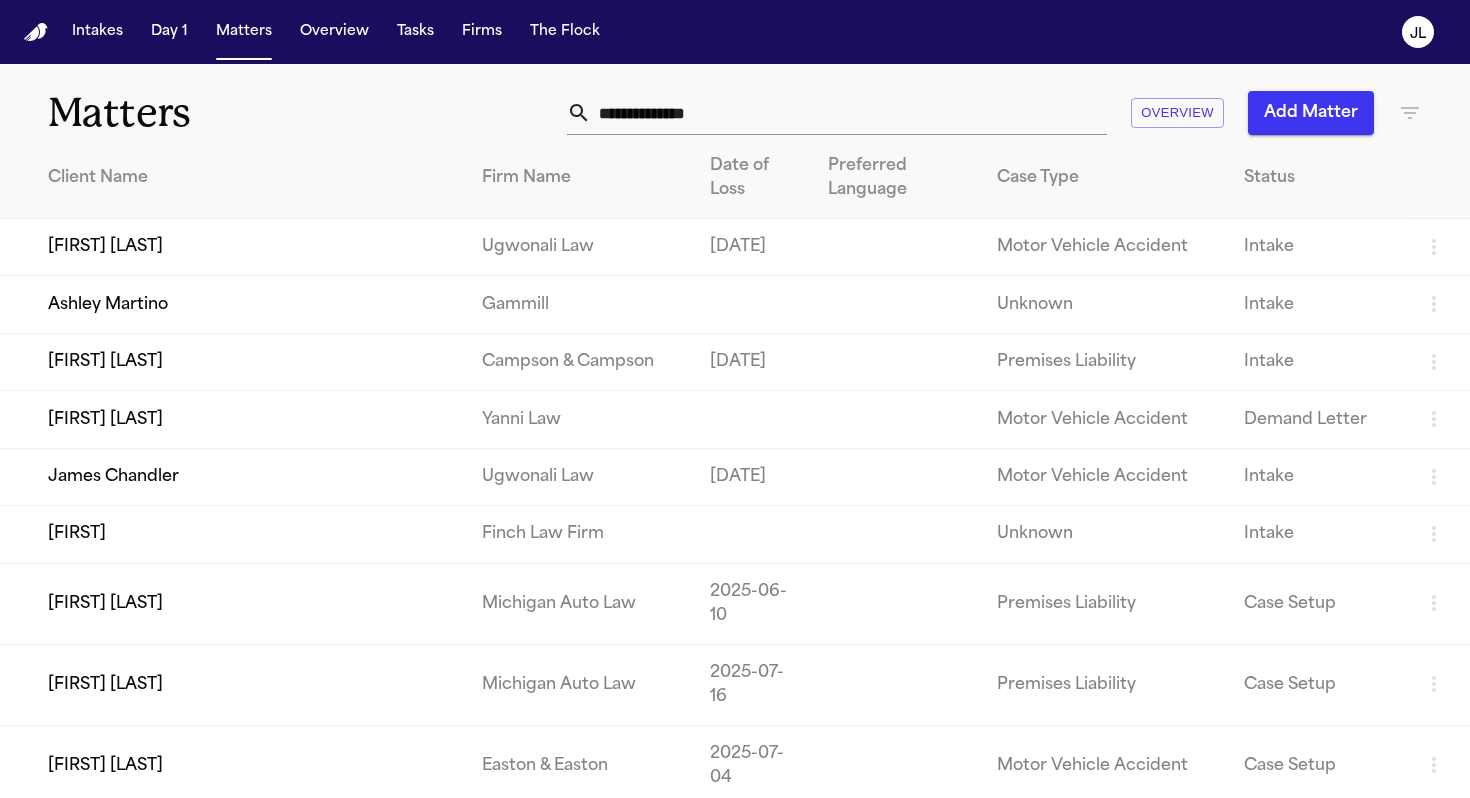 click 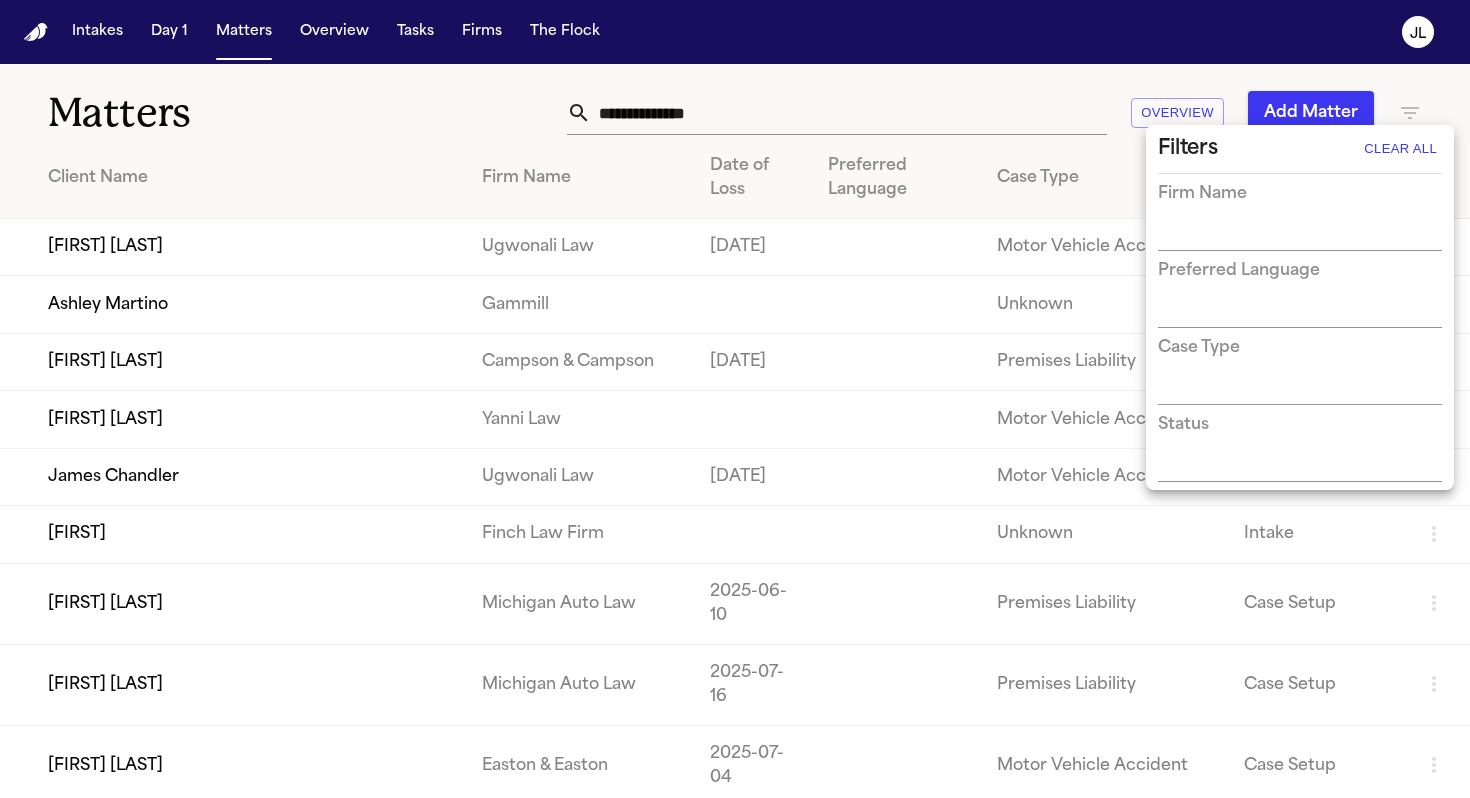 click at bounding box center [1285, 236] 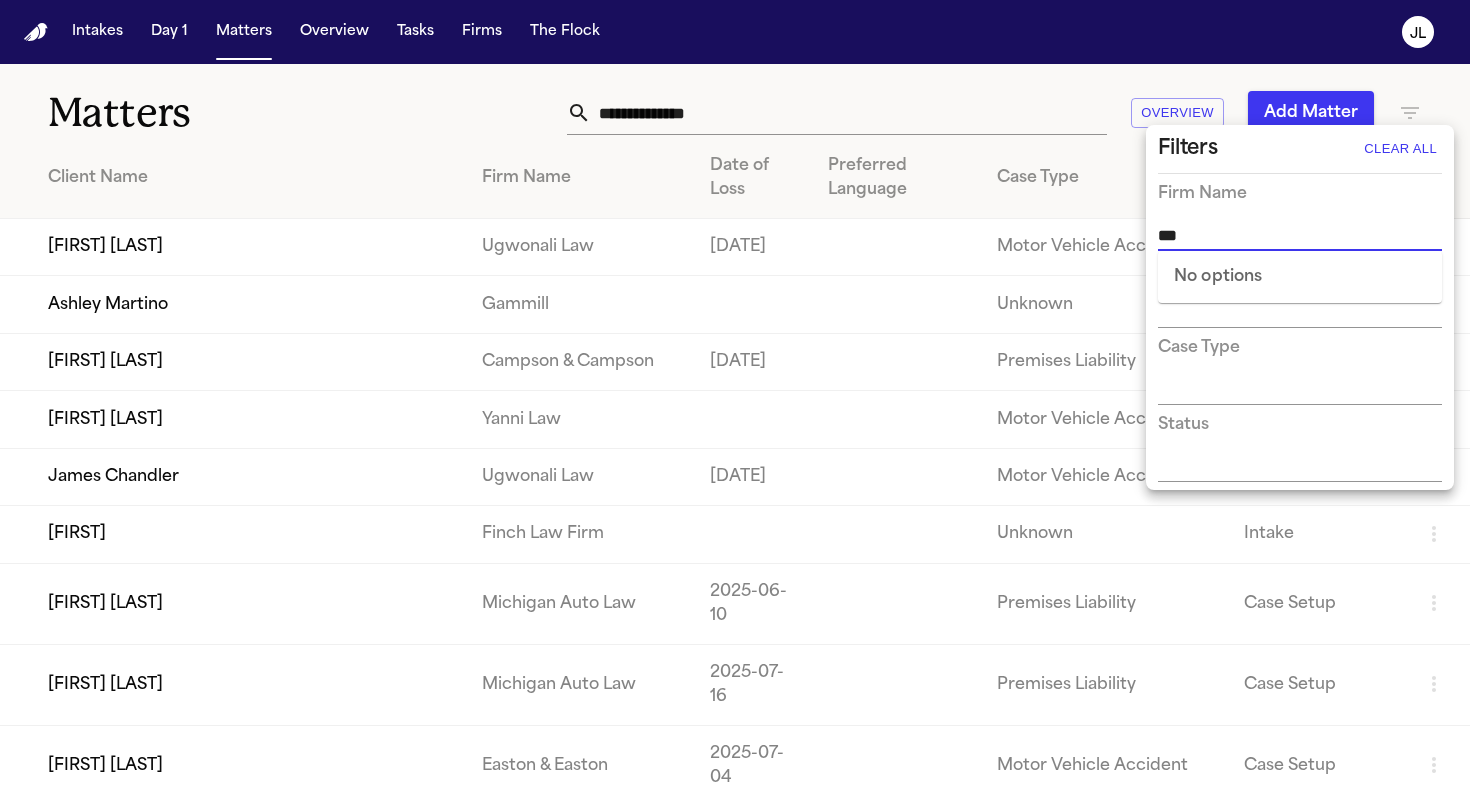type on "**" 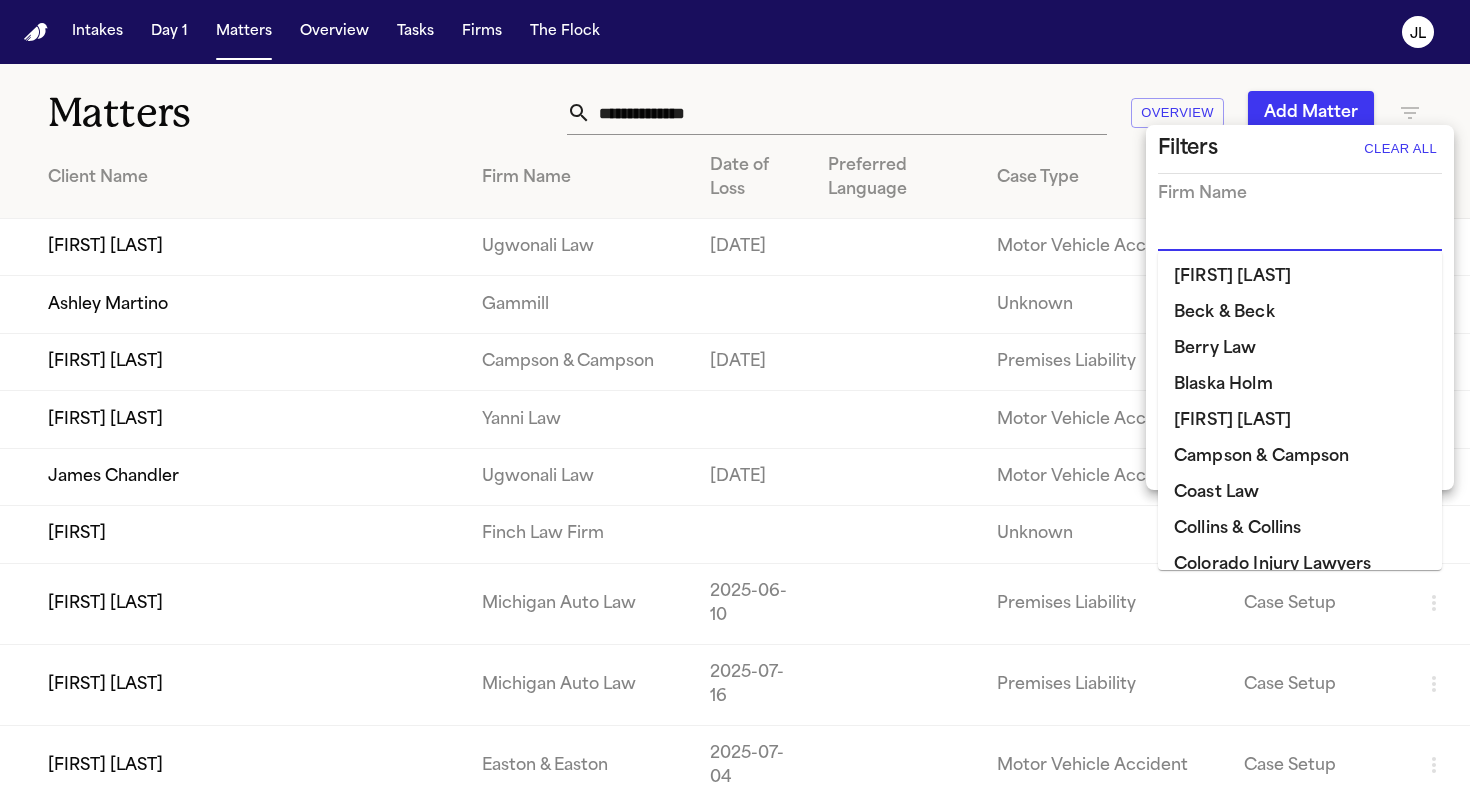 type on "*" 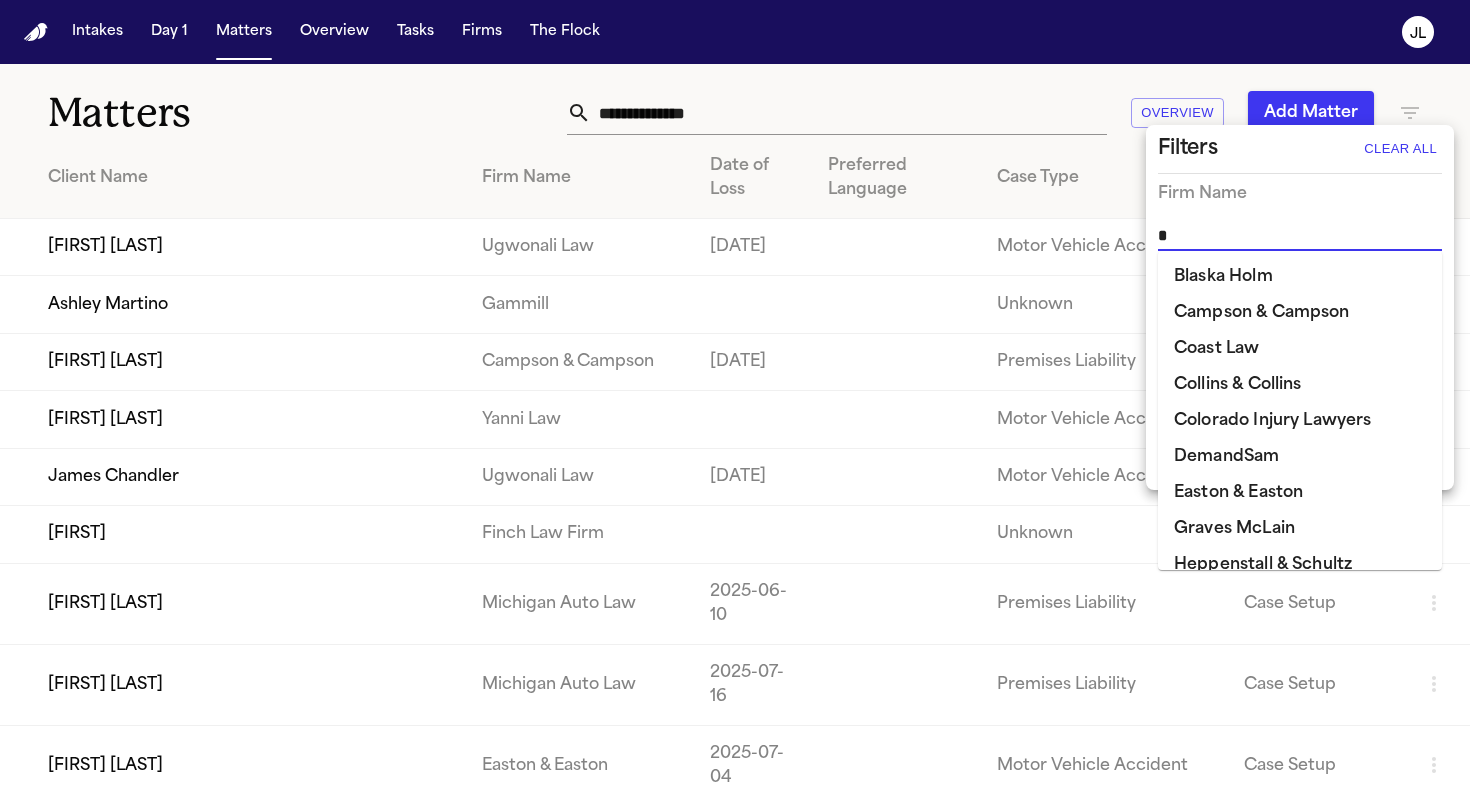 type on "**" 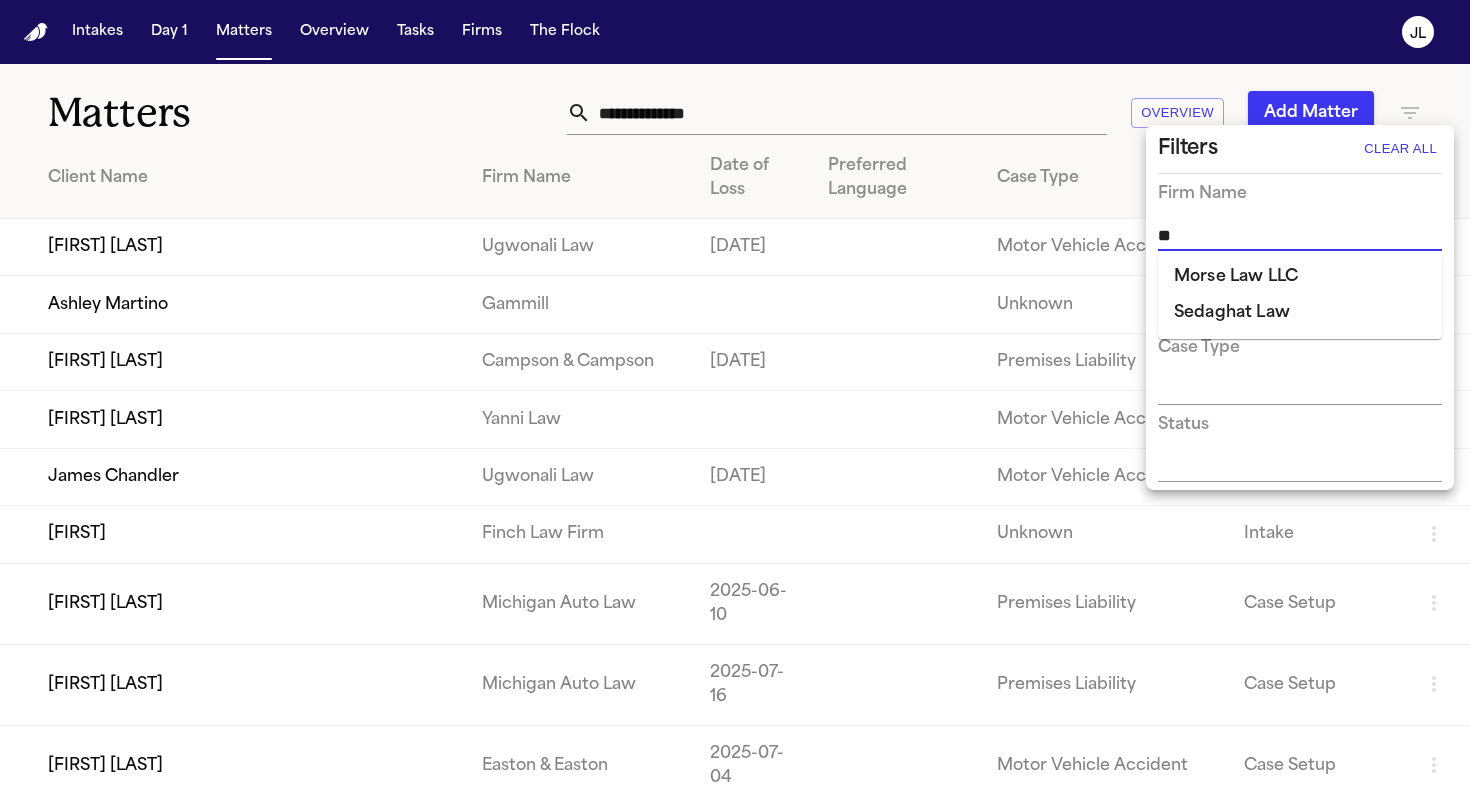 click on "Sedaghat Law" at bounding box center (1300, 313) 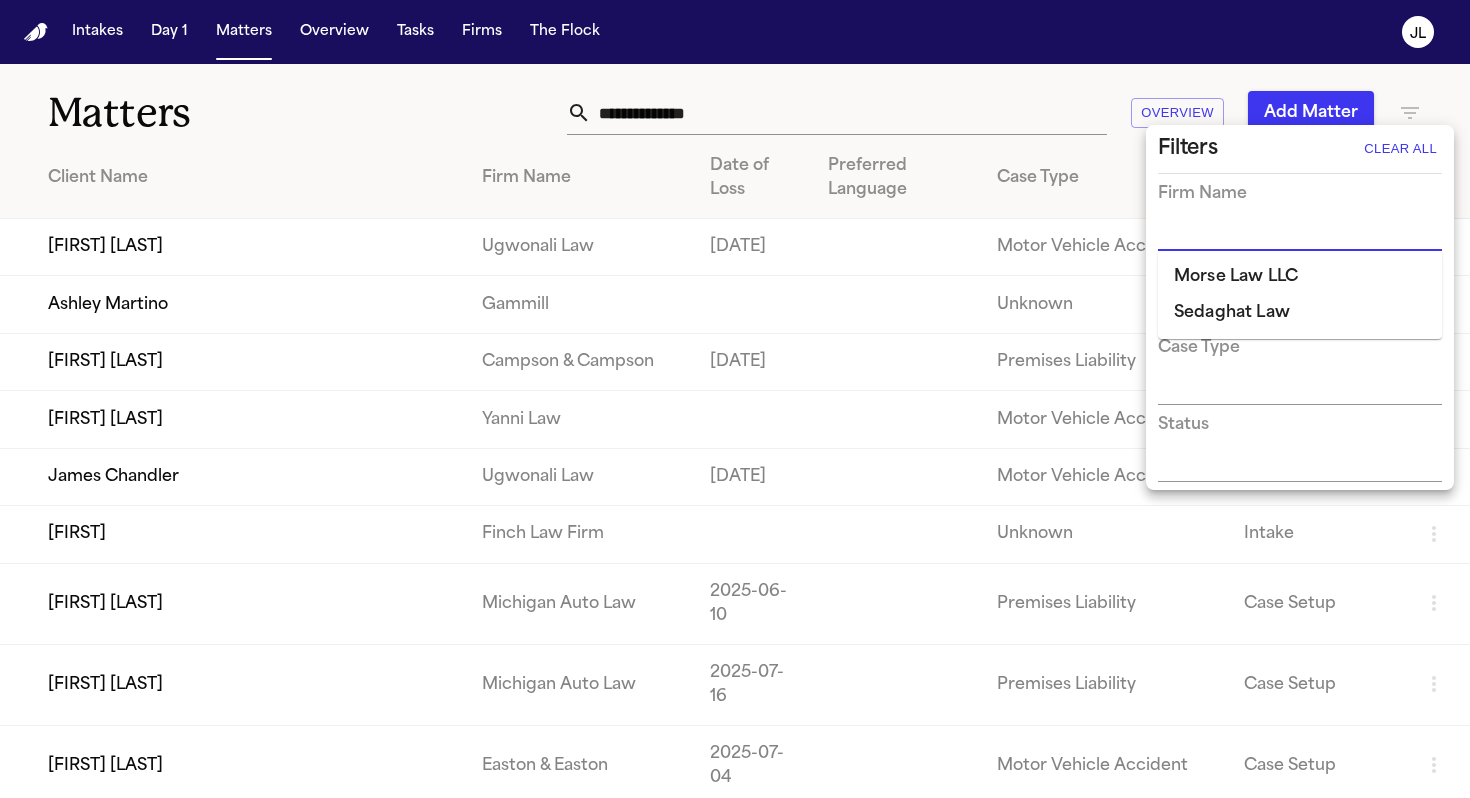 scroll, scrollTop: 1201, scrollLeft: 0, axis: vertical 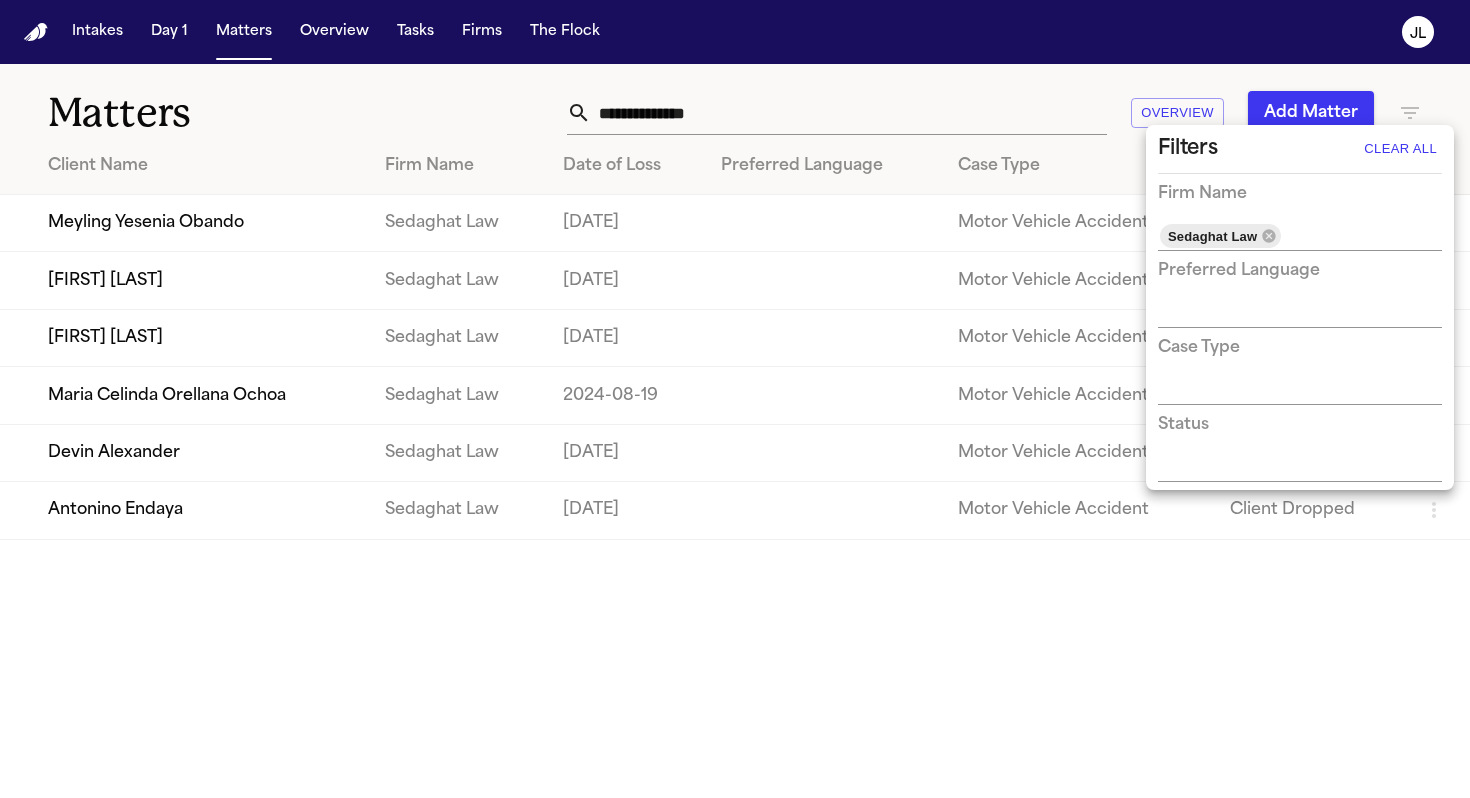 click at bounding box center [735, 399] 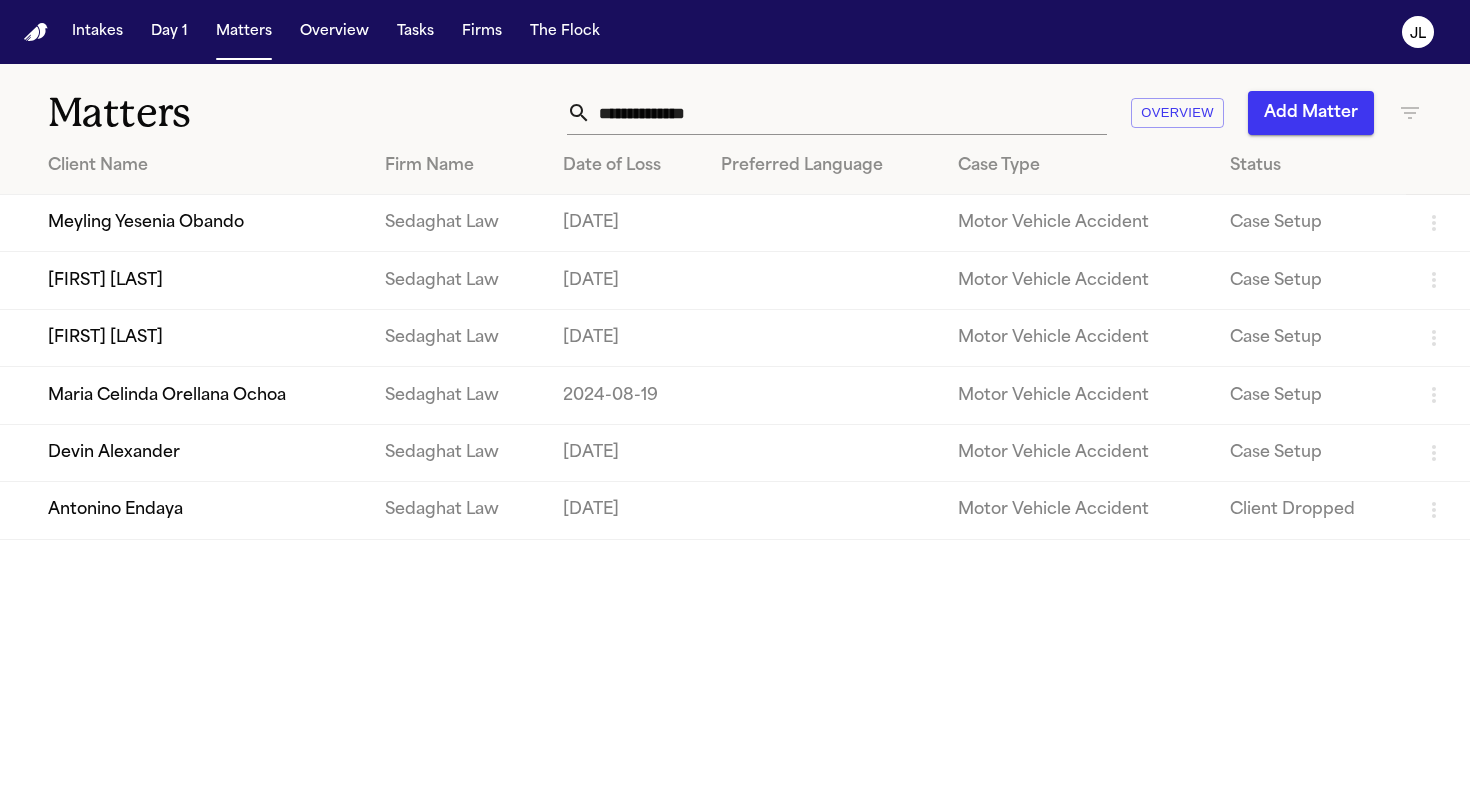 click on "Meyling Yesenia Obando" at bounding box center [184, 223] 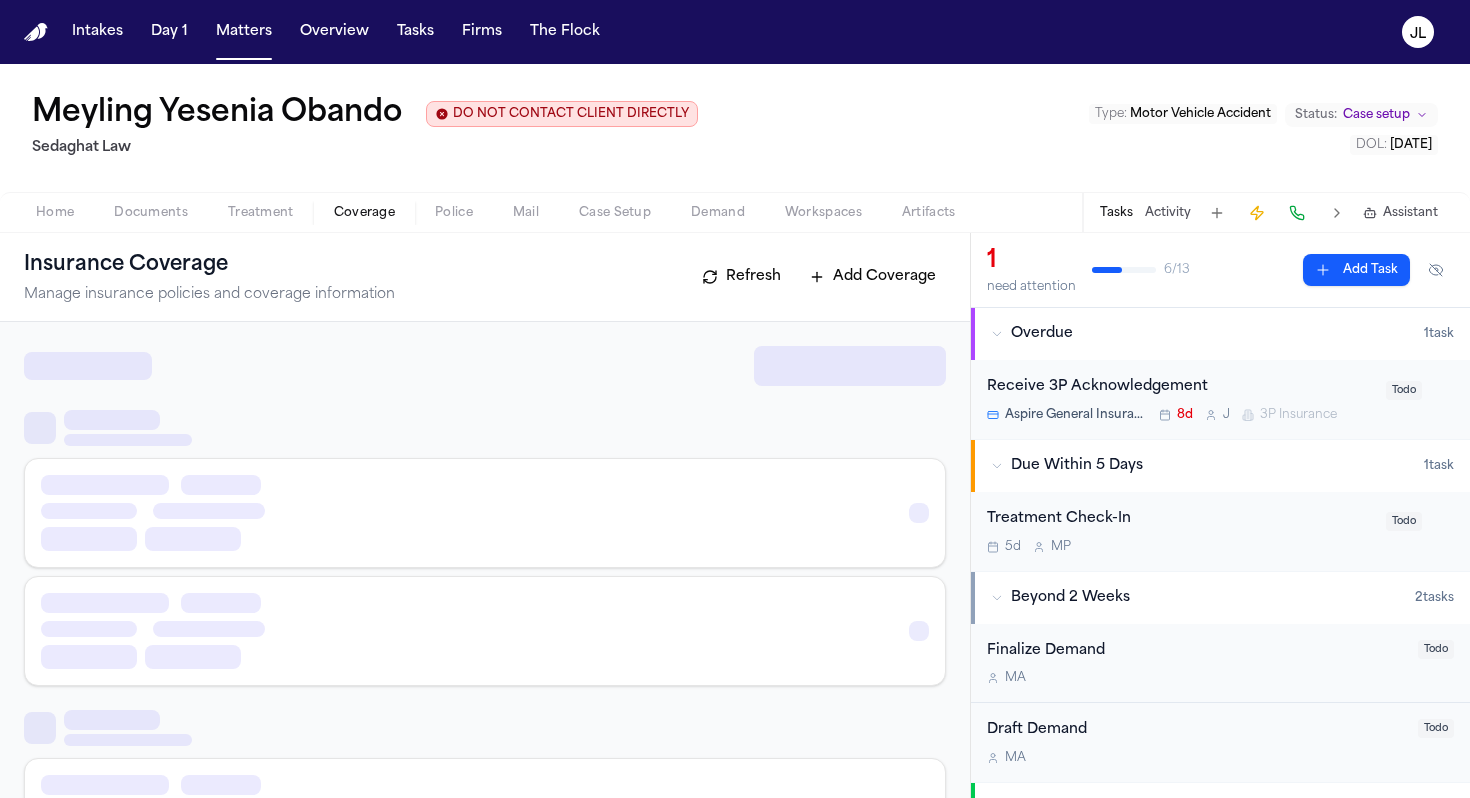 click on "Coverage" at bounding box center (364, 213) 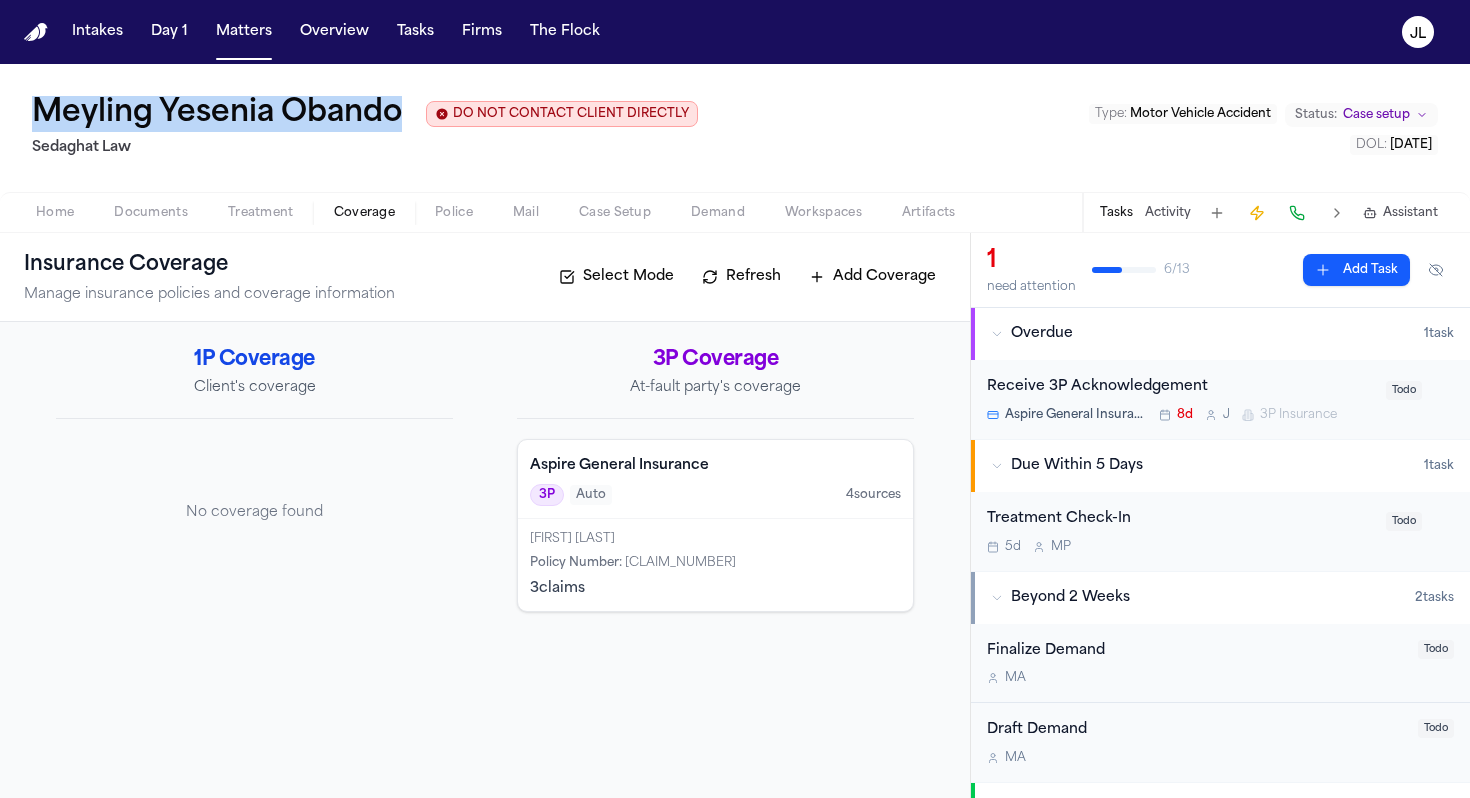 drag, startPoint x: 413, startPoint y: 118, endPoint x: 26, endPoint y: 125, distance: 387.0633 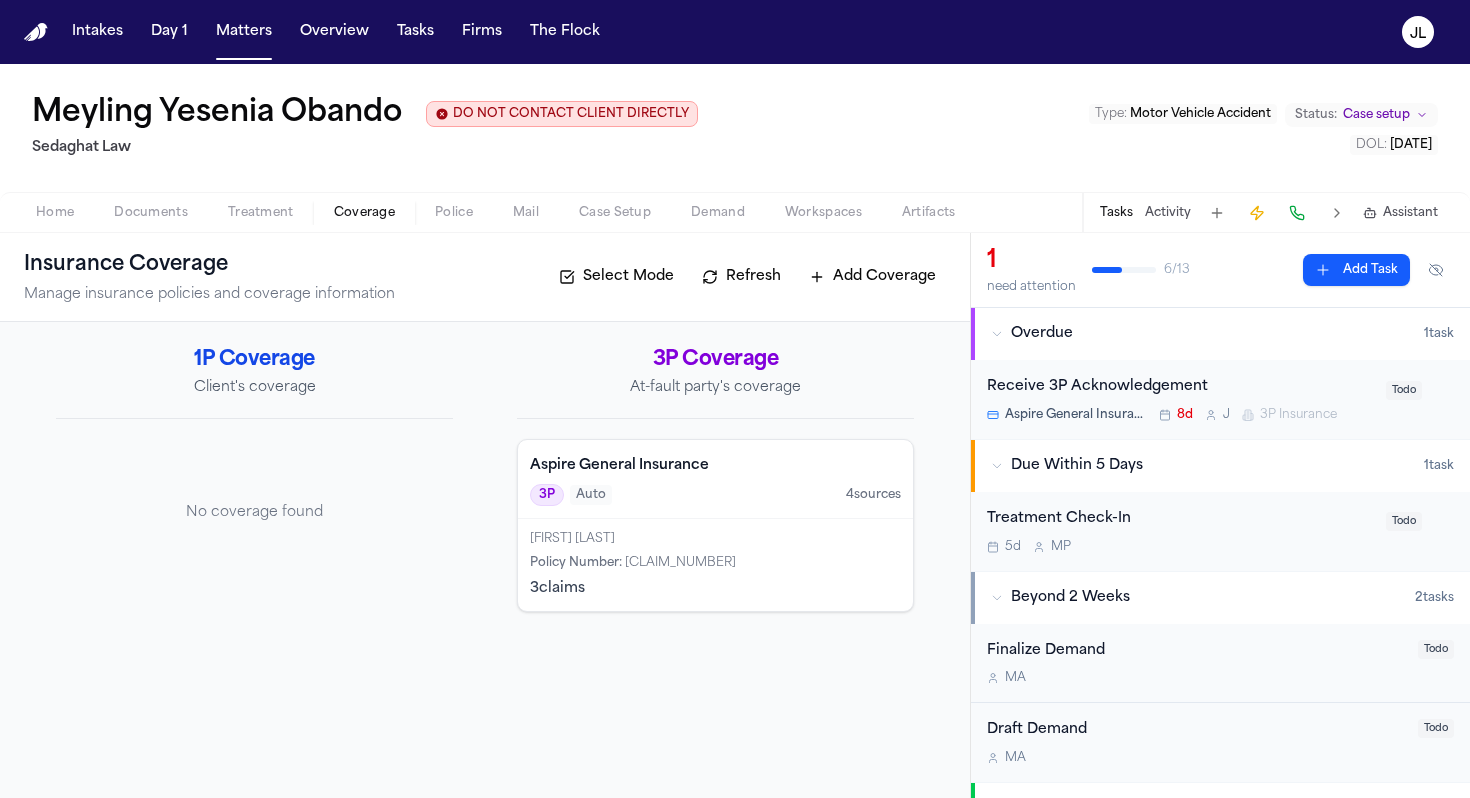 click on "Aspire General Insurance" at bounding box center [715, 466] 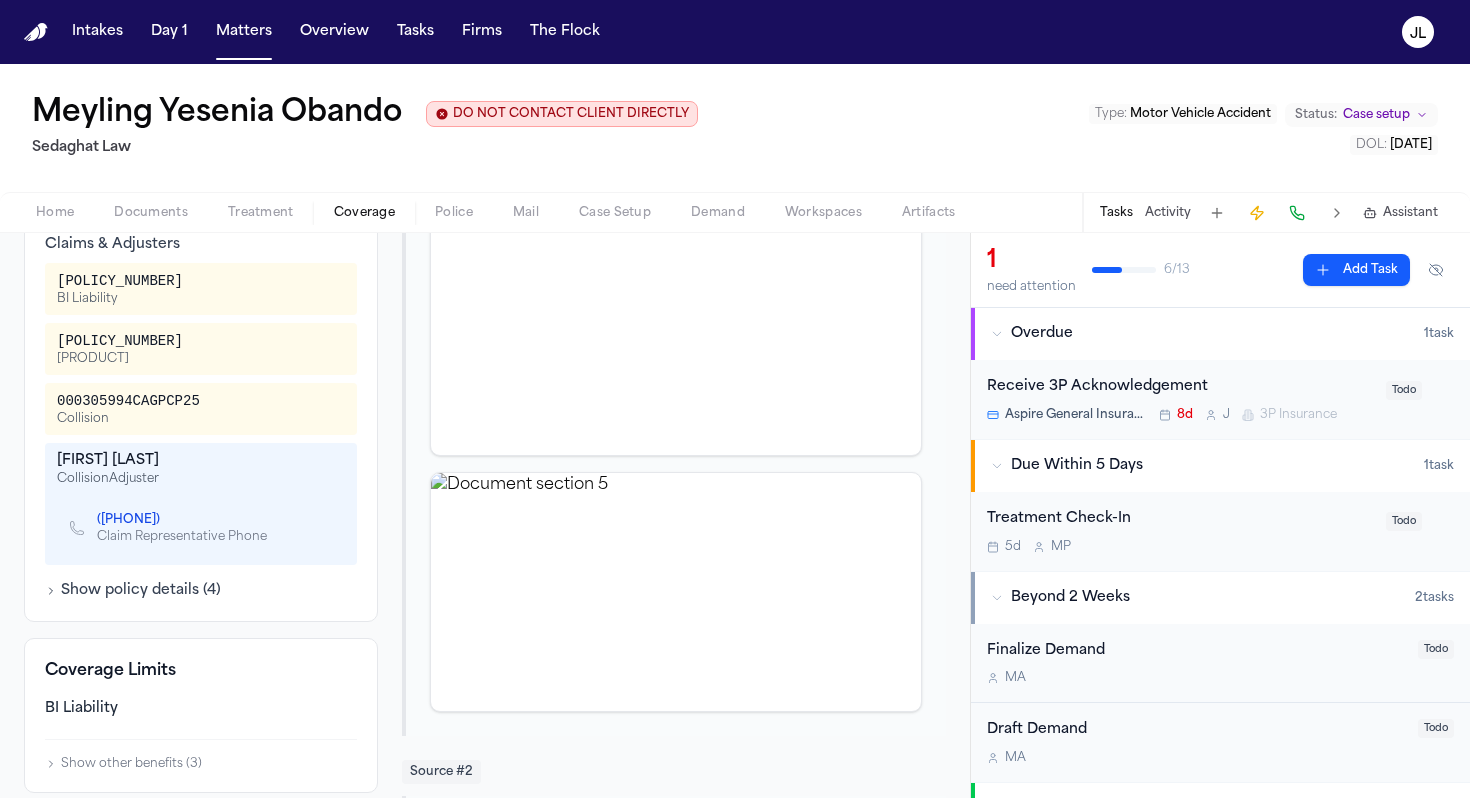 scroll, scrollTop: 952, scrollLeft: 0, axis: vertical 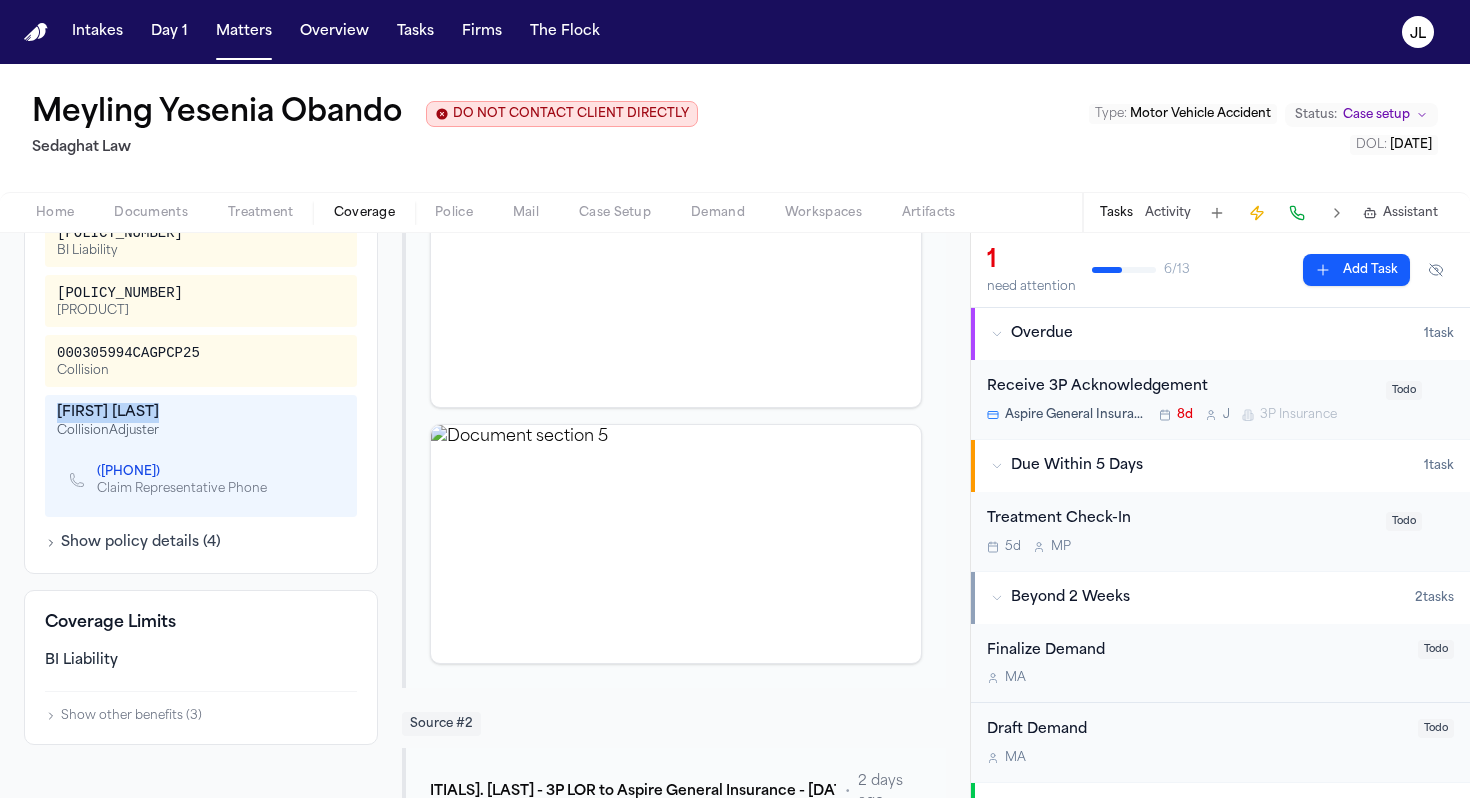 drag, startPoint x: 171, startPoint y: 398, endPoint x: 21, endPoint y: 398, distance: 150 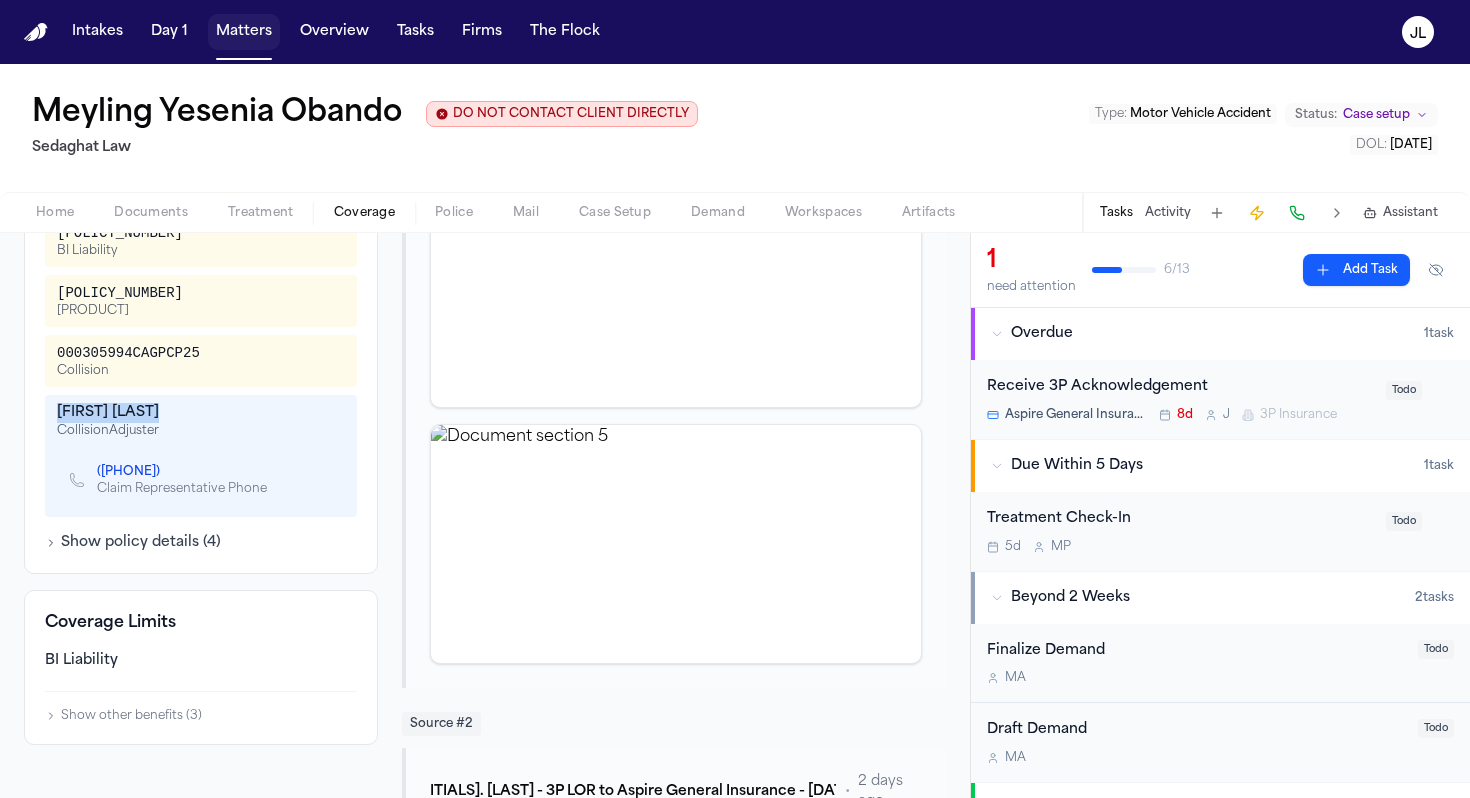 click on "Matters" at bounding box center [244, 32] 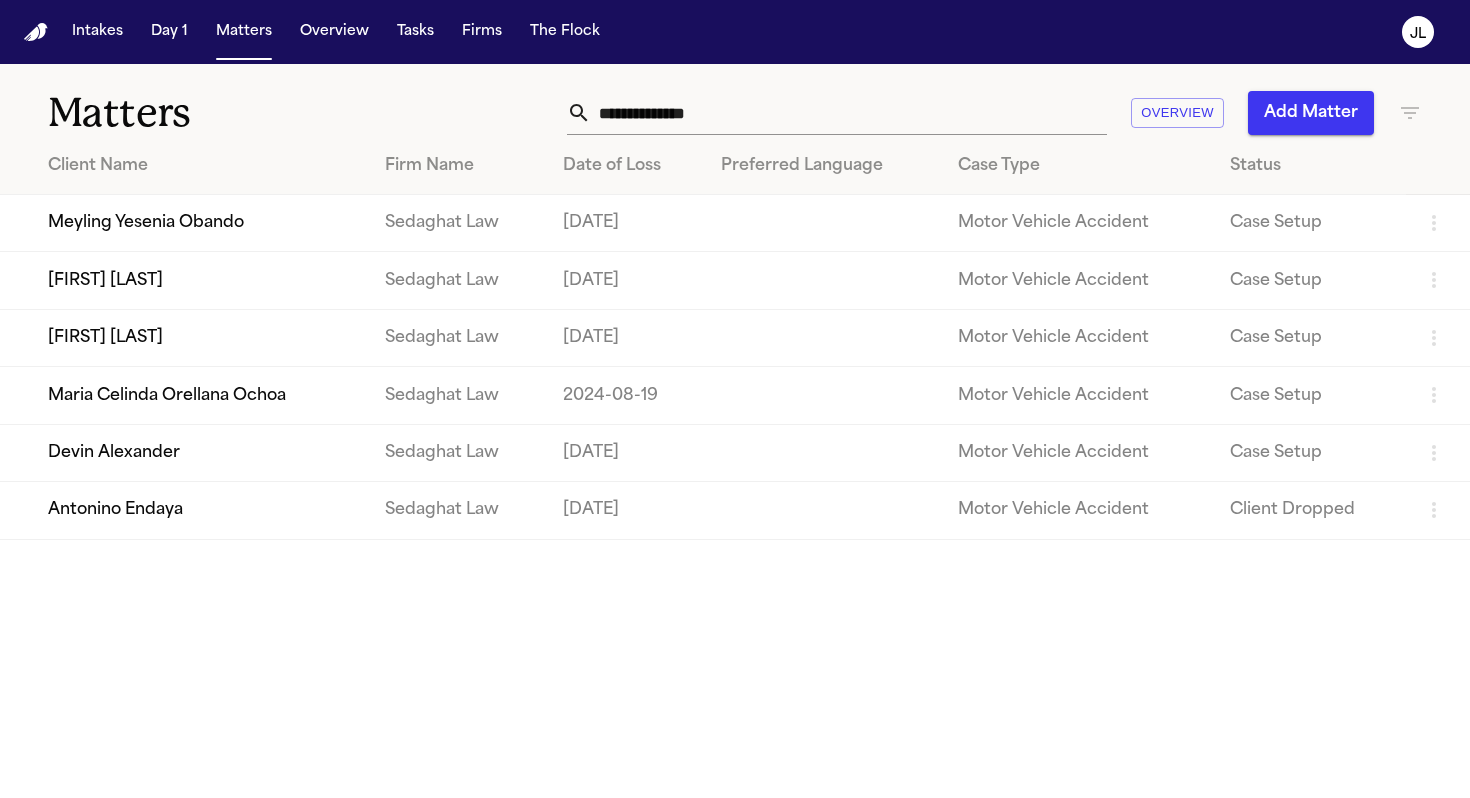 click on "[FIRST] [LAST]" at bounding box center [184, 337] 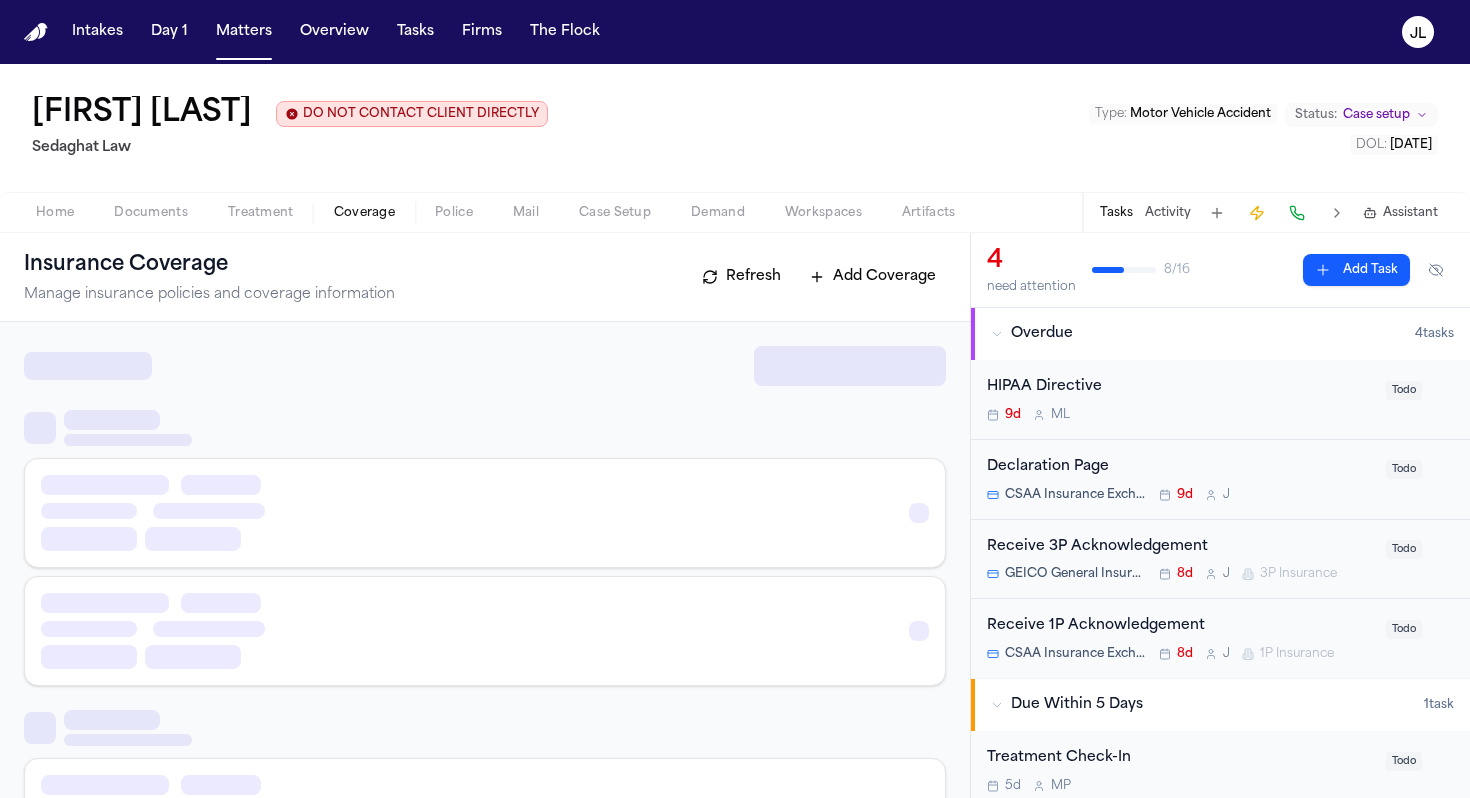 click on "Coverage" at bounding box center (364, 213) 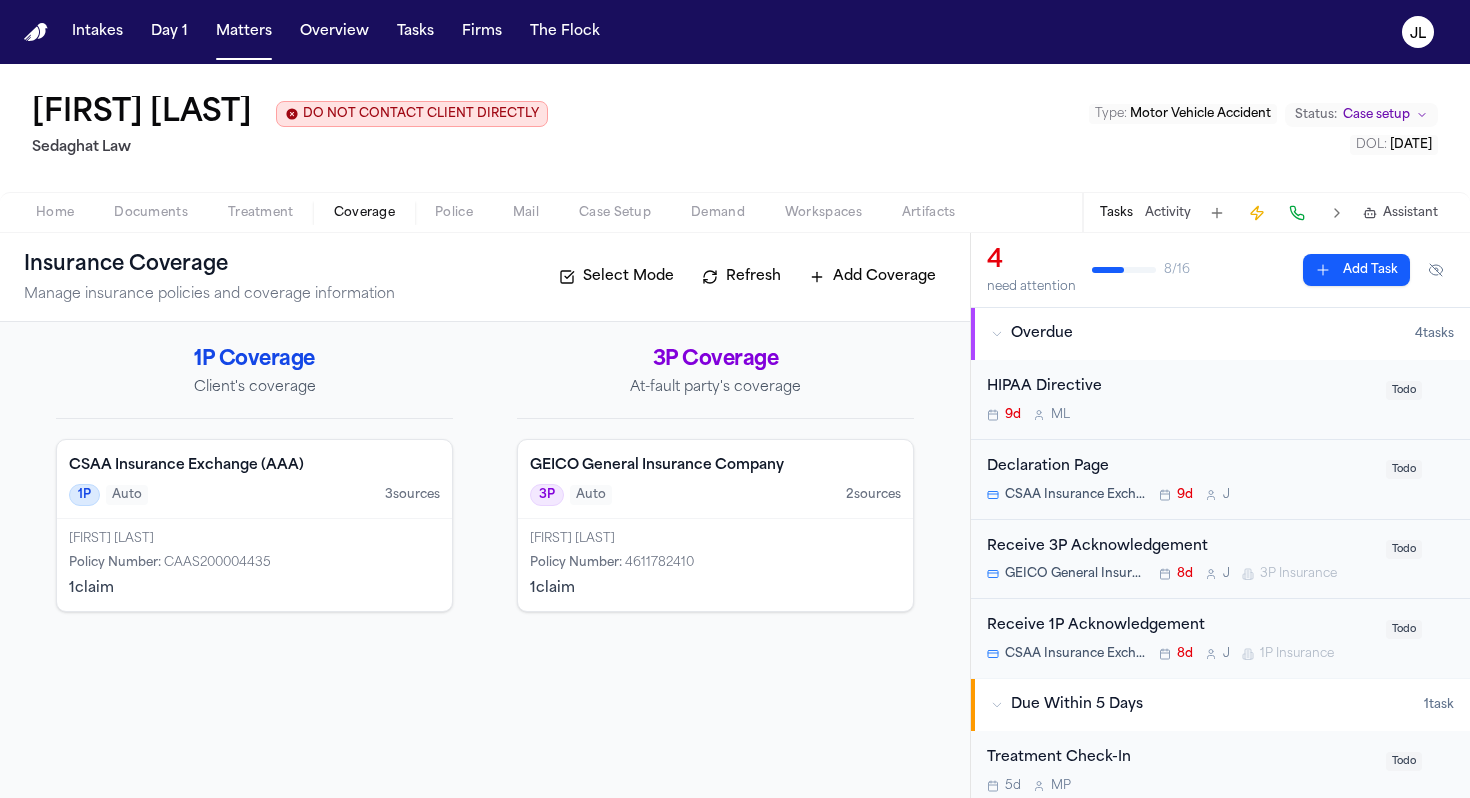 click on "Documents" at bounding box center [151, 213] 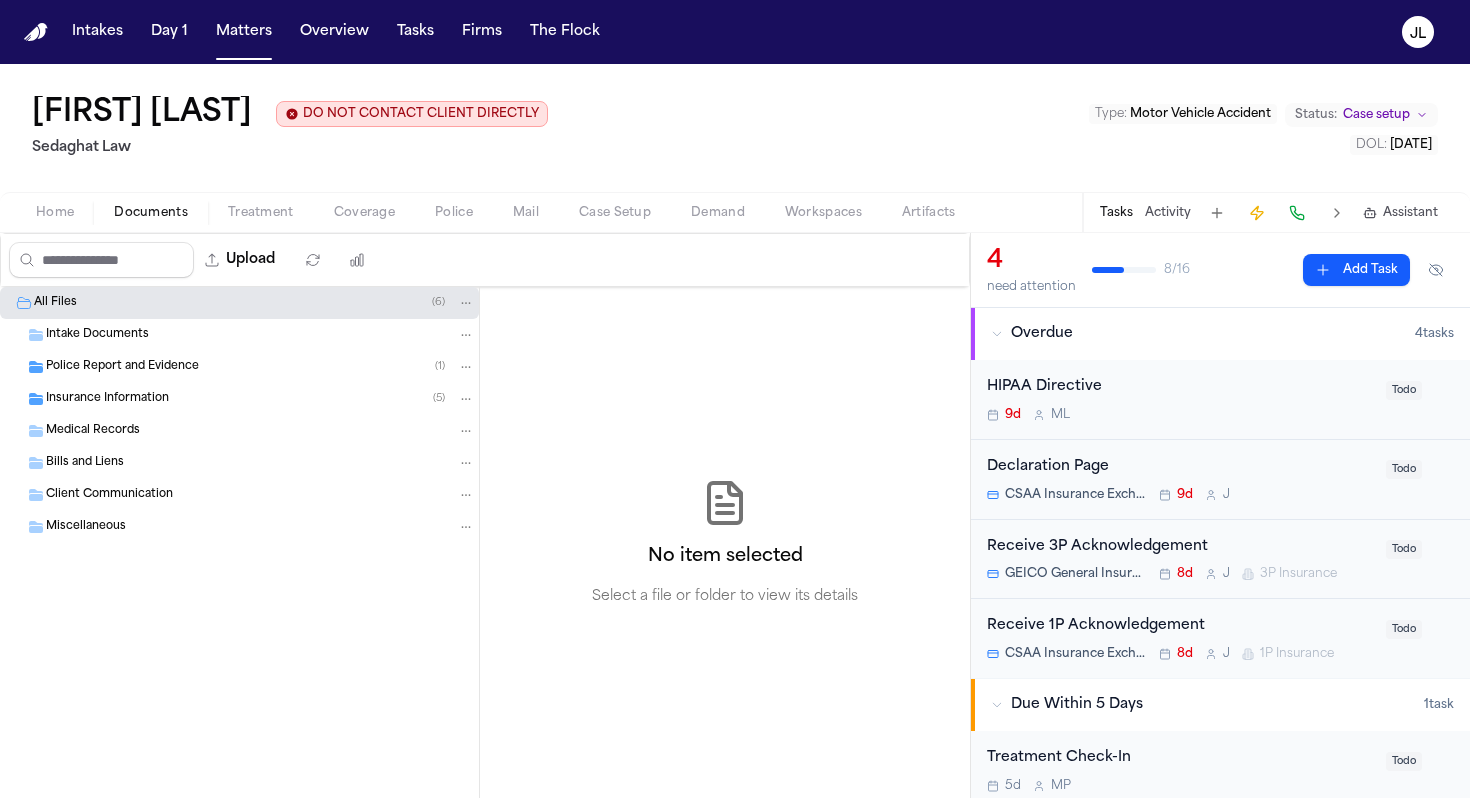 click on "Home" at bounding box center (55, 213) 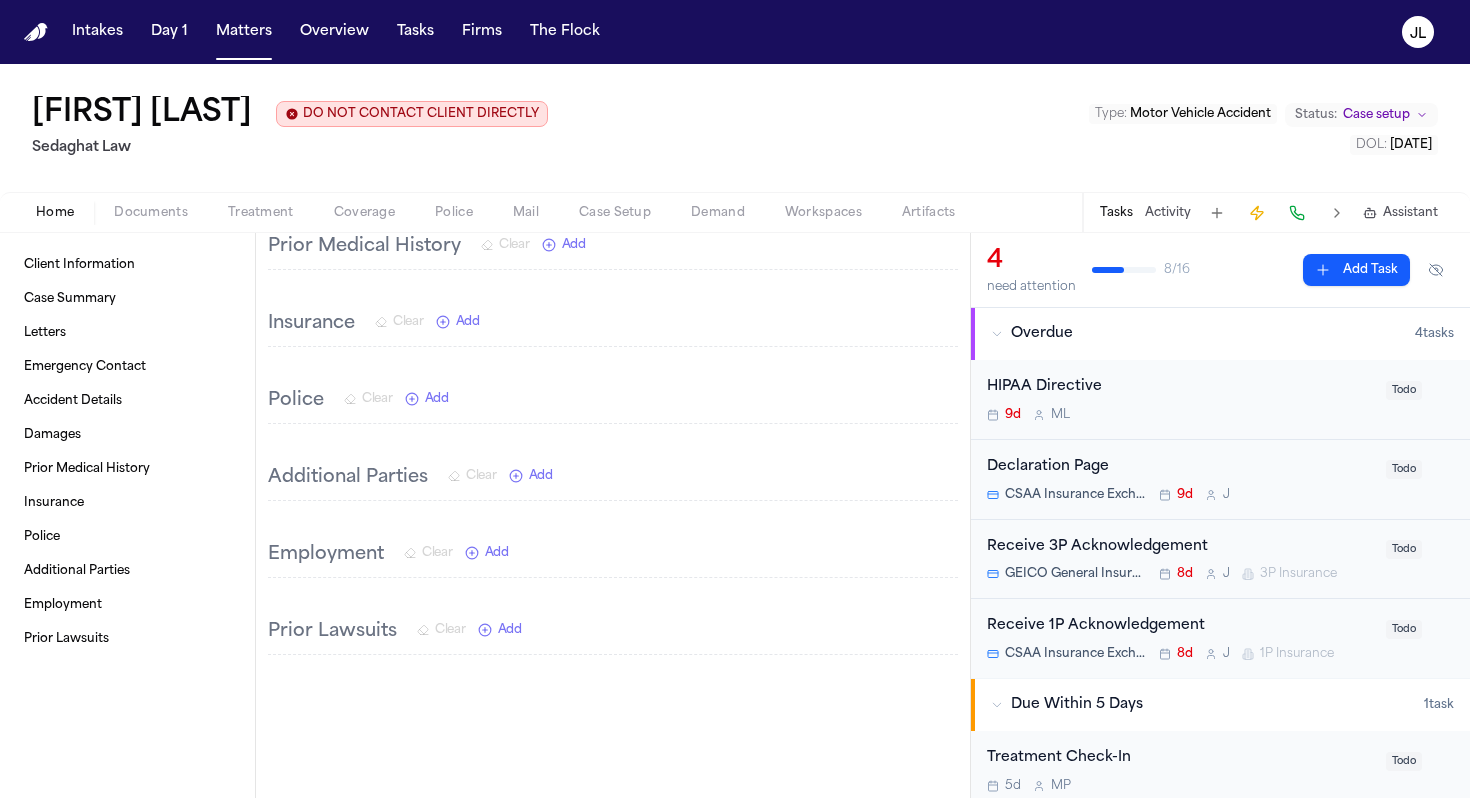 scroll, scrollTop: 1327, scrollLeft: 0, axis: vertical 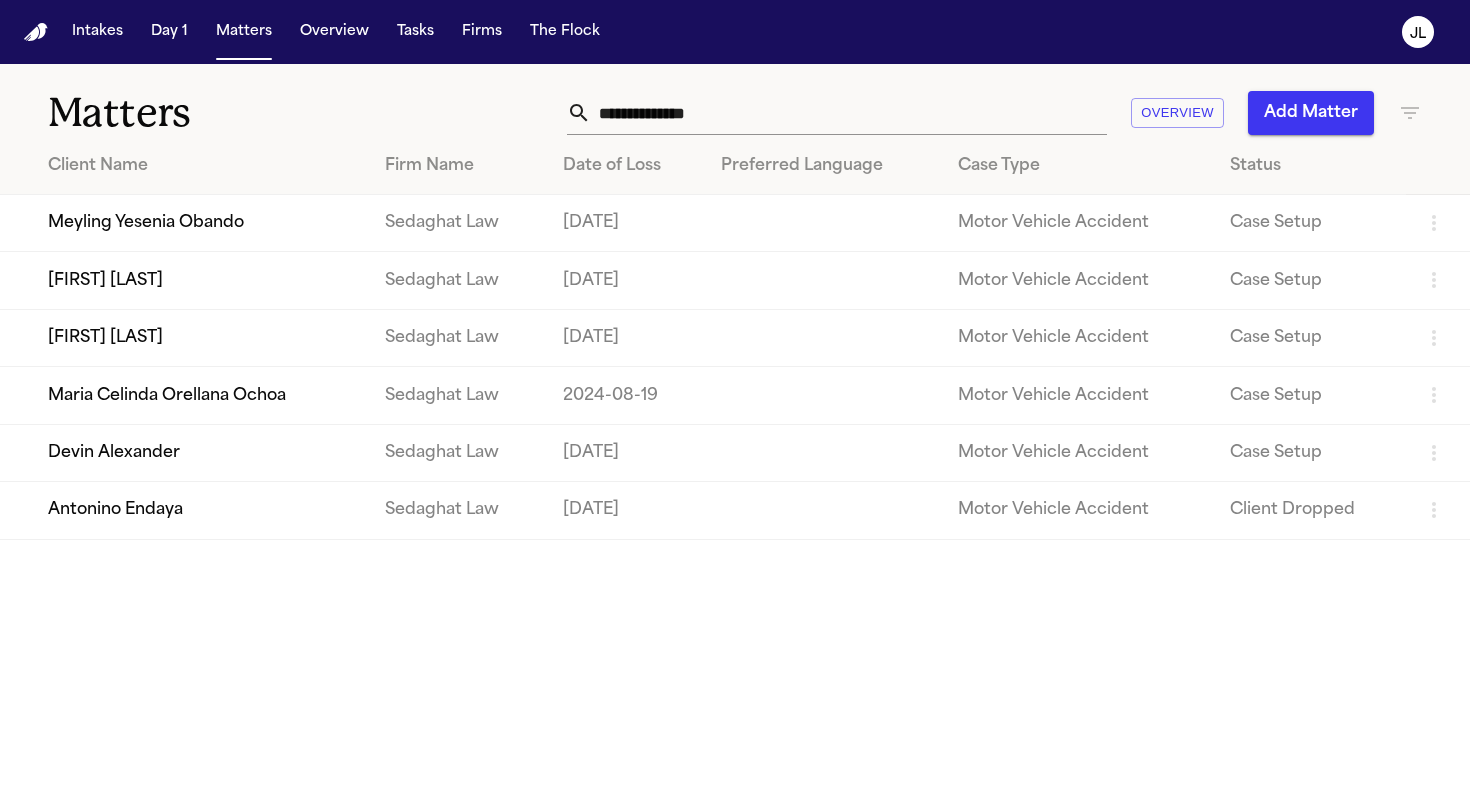 click on "Devin Alexander" at bounding box center (184, 452) 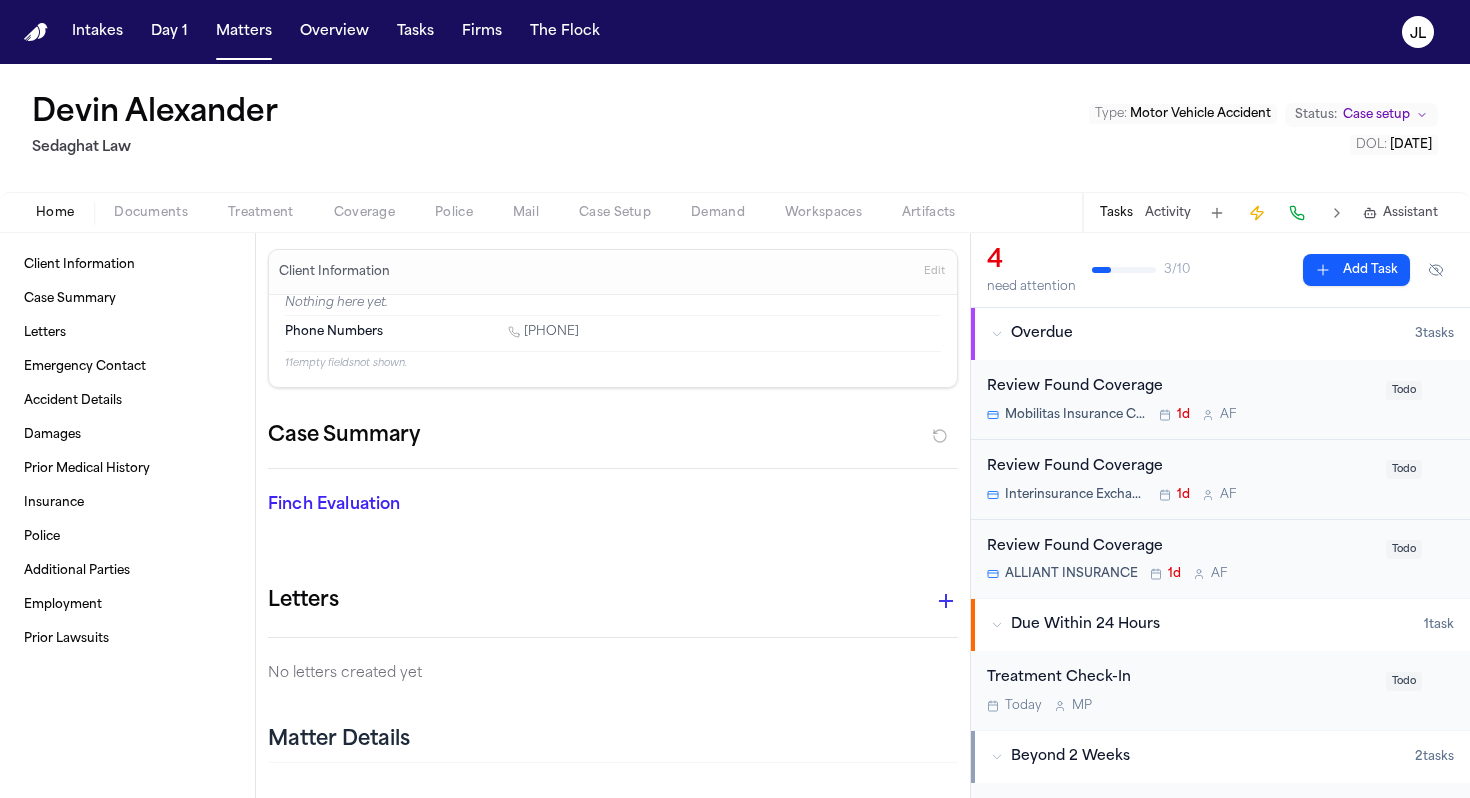 click on "Home Documents Treatment Coverage Police Mail Case Setup Demand Workspaces Artifacts Tasks Activity Assistant" at bounding box center (735, 212) 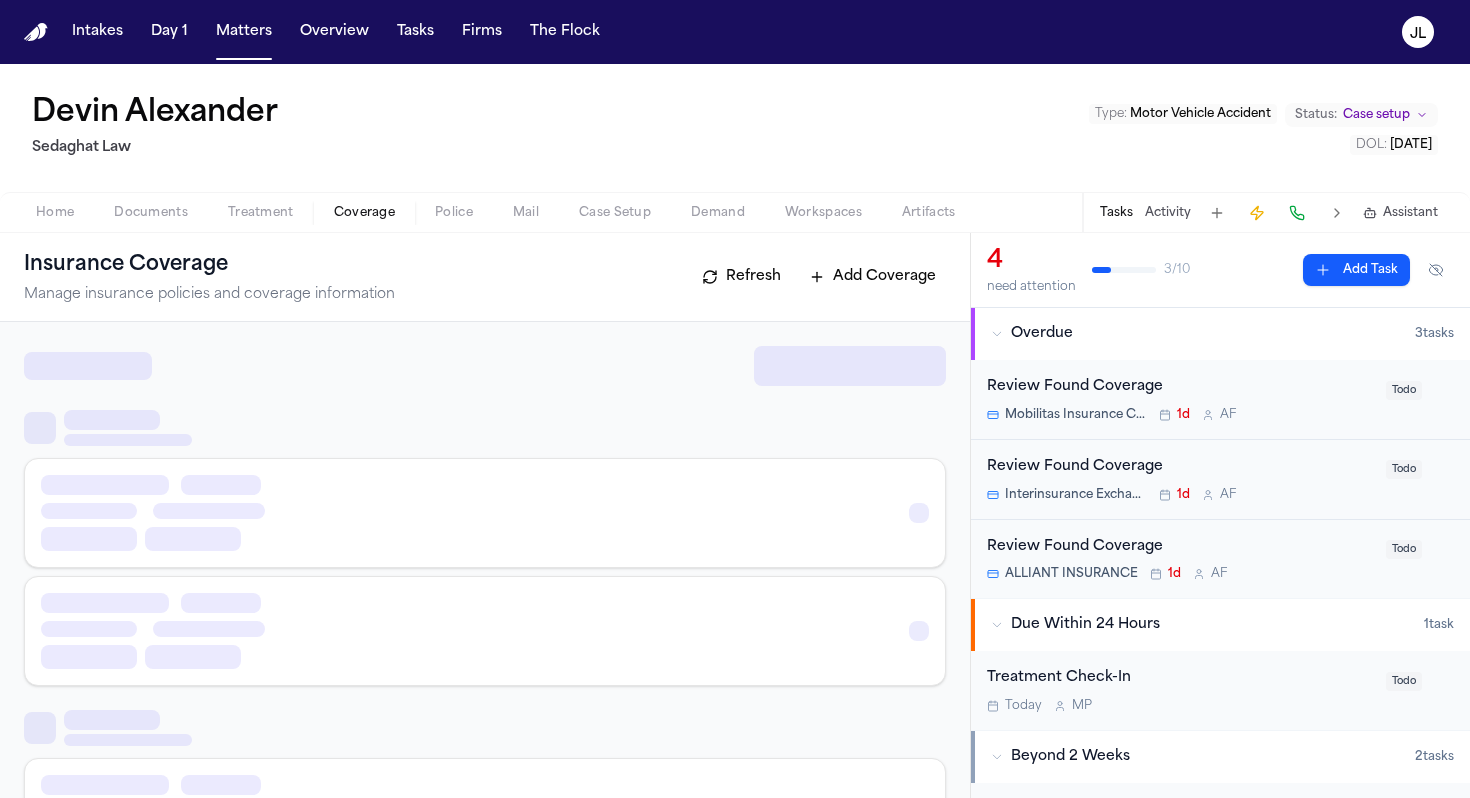 click on "Coverage" at bounding box center [364, 213] 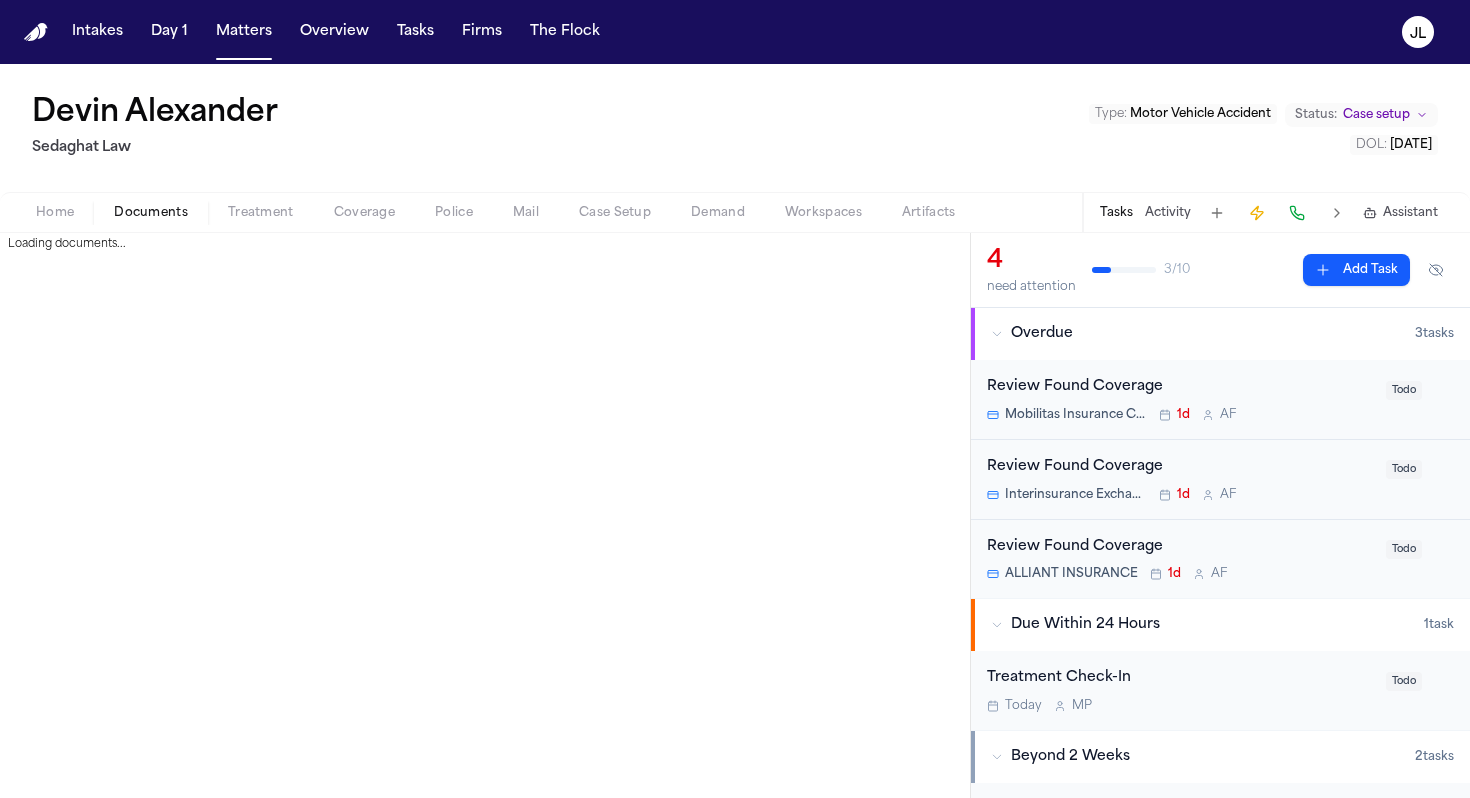 click on "Documents" at bounding box center (151, 213) 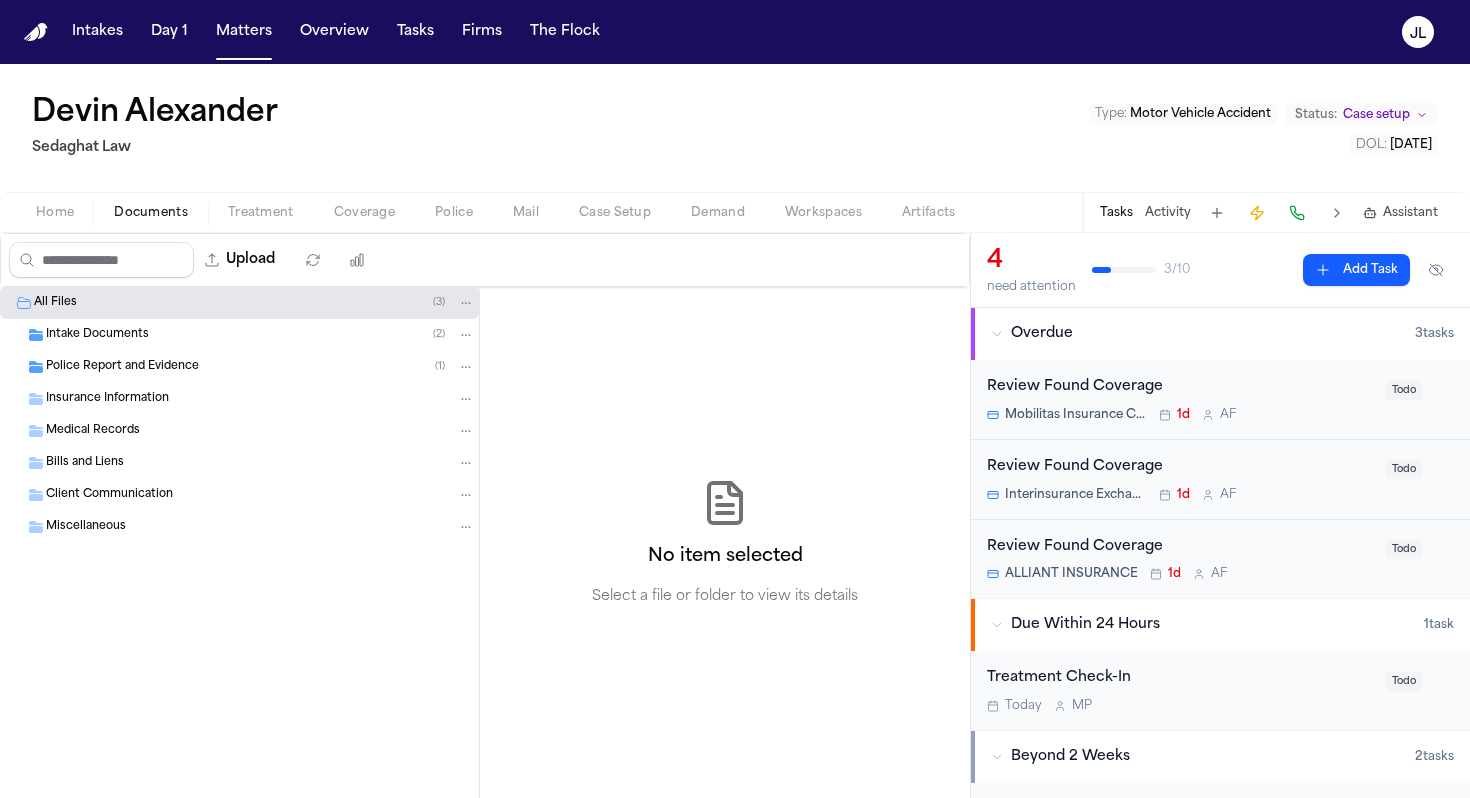 click on "Home" at bounding box center (55, 213) 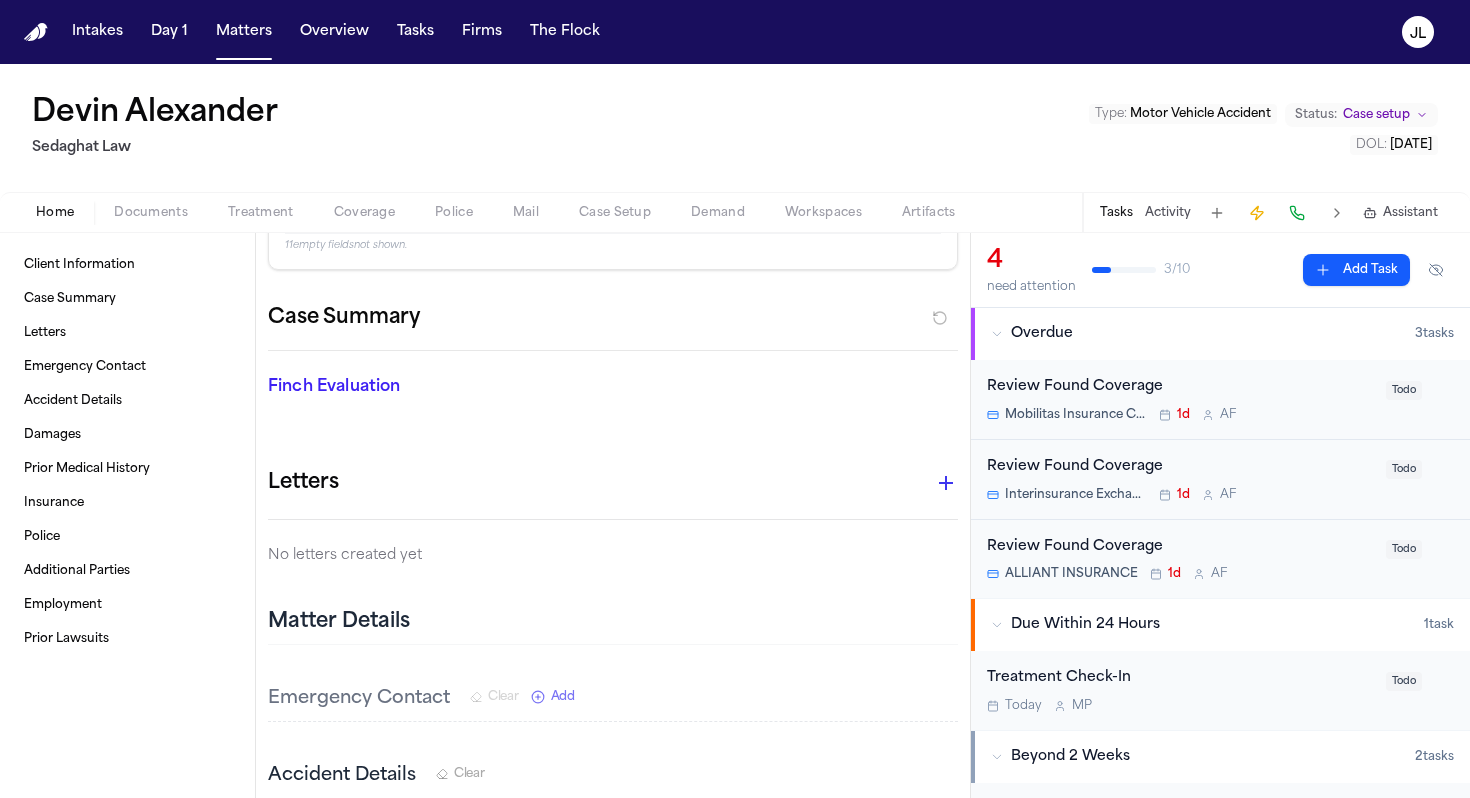 scroll, scrollTop: 0, scrollLeft: 0, axis: both 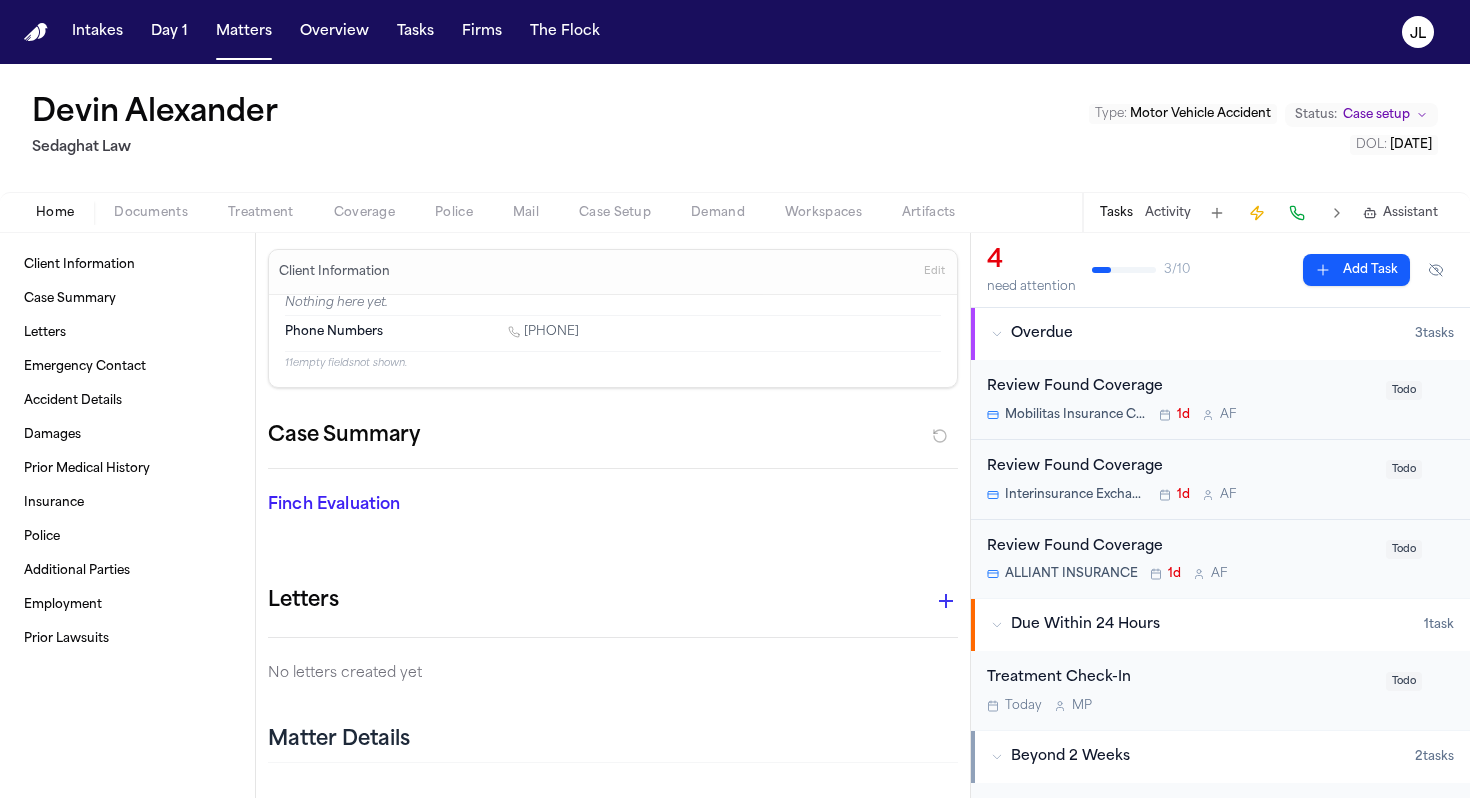 click on "Coverage" at bounding box center (364, 213) 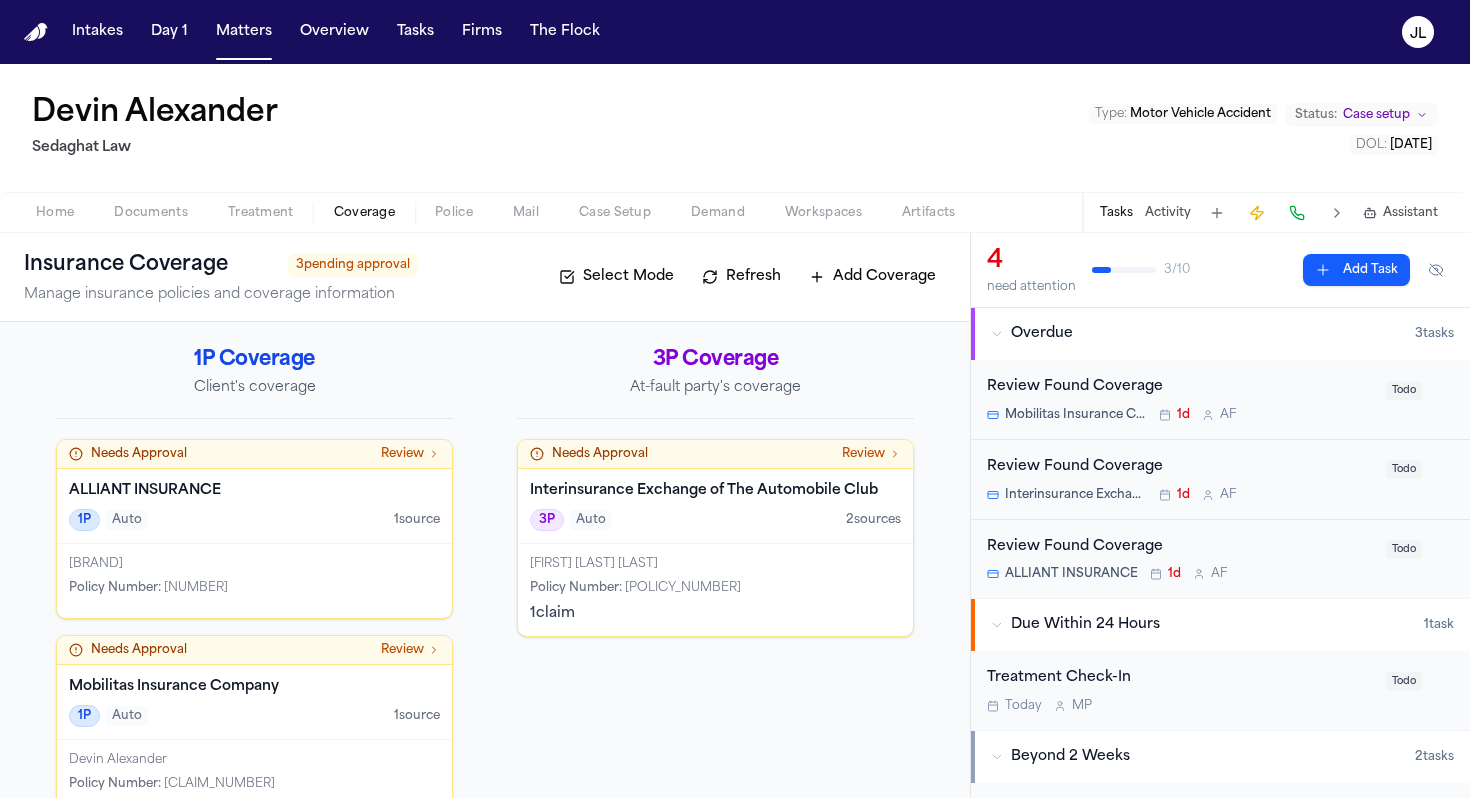 scroll, scrollTop: 59, scrollLeft: 0, axis: vertical 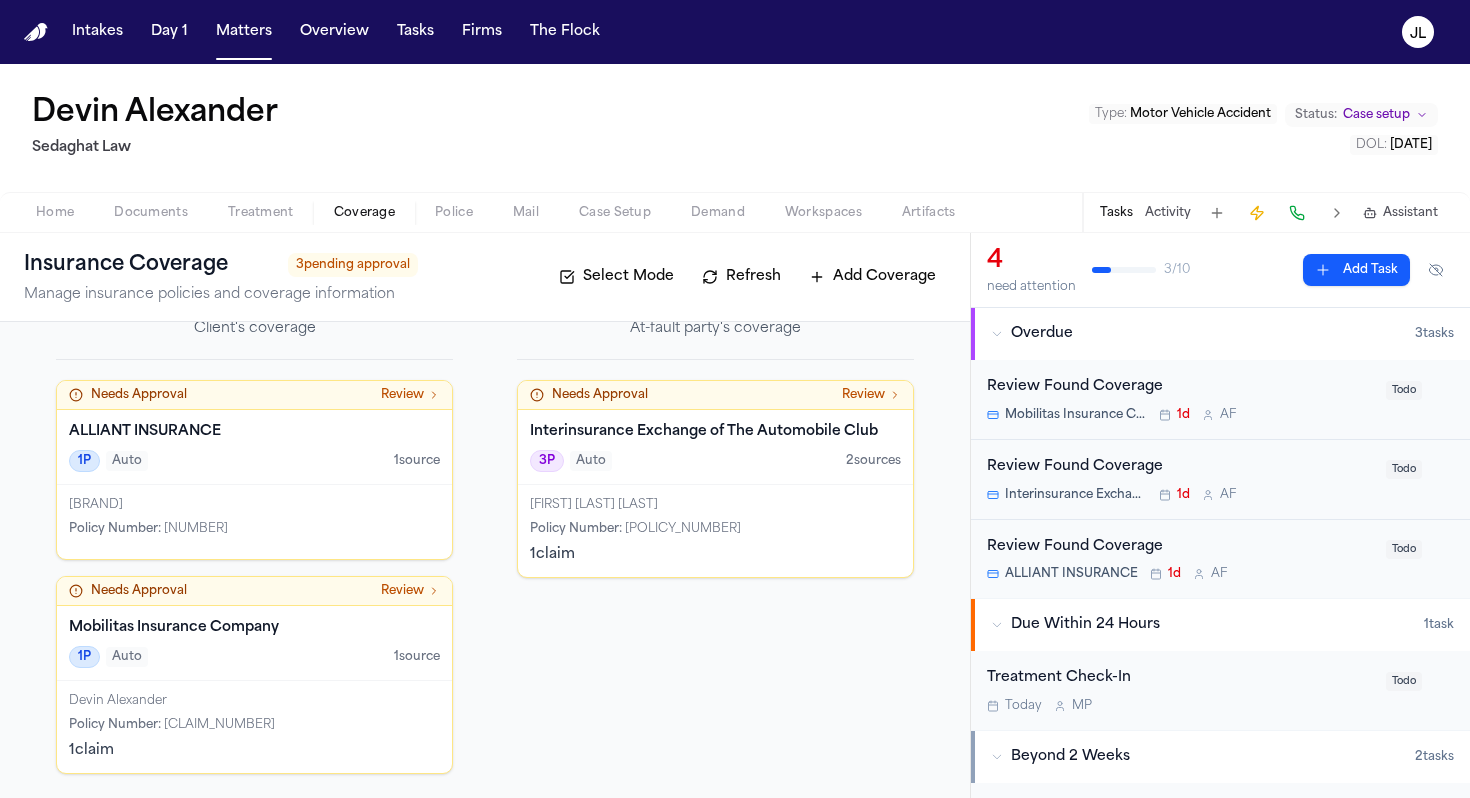 click on "[FIRST] [LAST] [LAST] Policy Number : [POLICY_NUMBER] 1 claim" at bounding box center [715, 531] 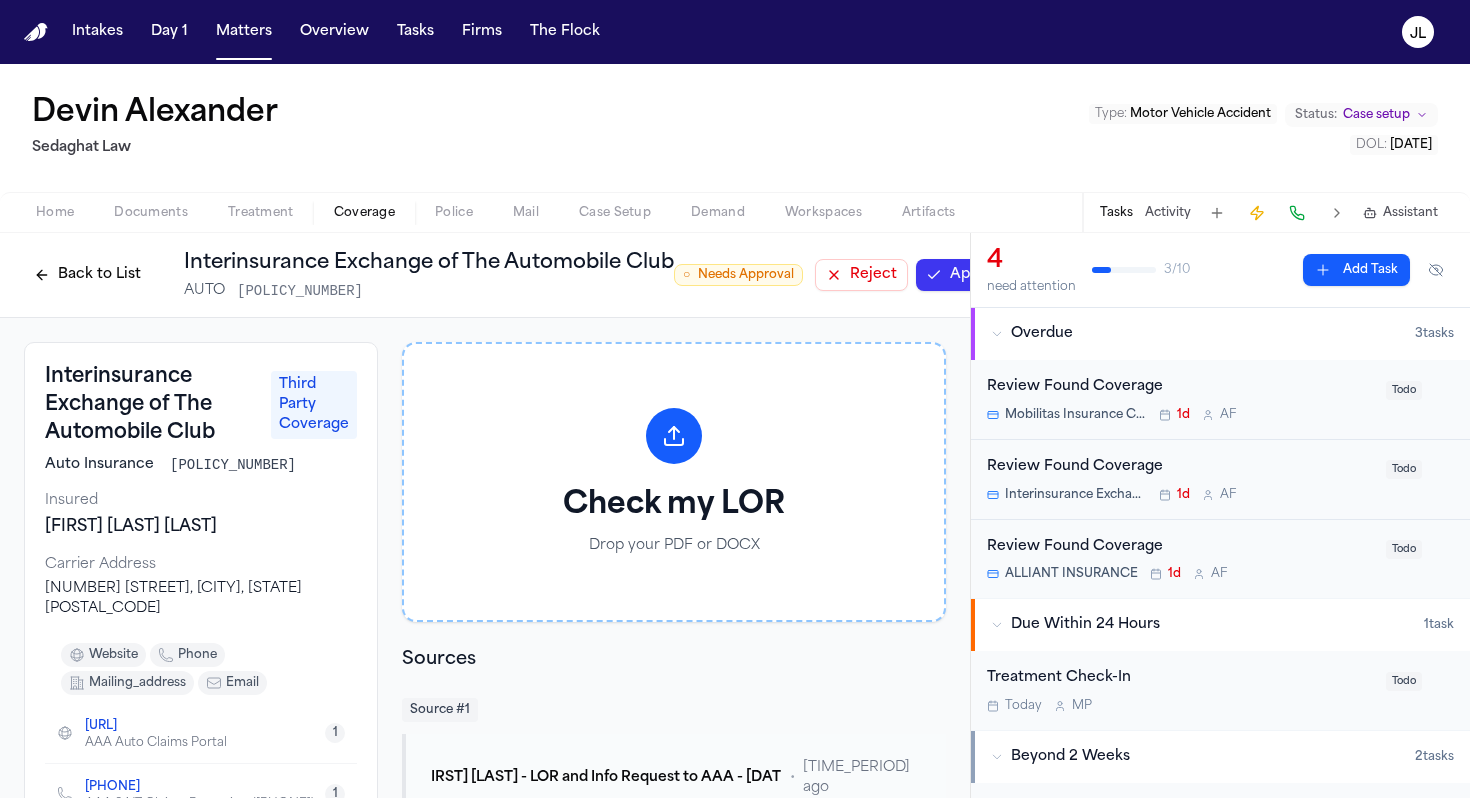 click on "Back to List Interinsurance Exchange of The Automobile Club AUTO CAA144606163" at bounding box center [349, 275] 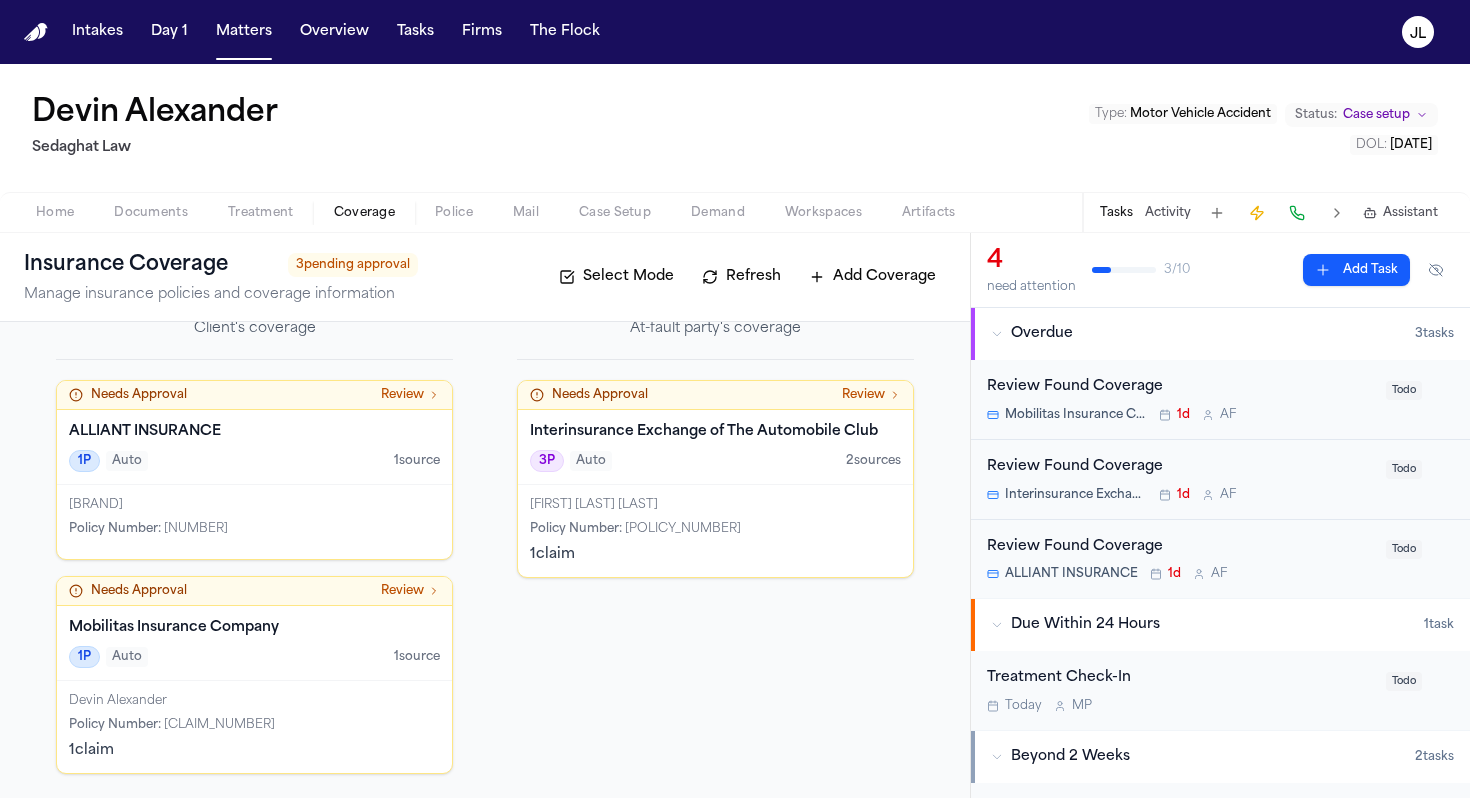 scroll, scrollTop: 0, scrollLeft: 0, axis: both 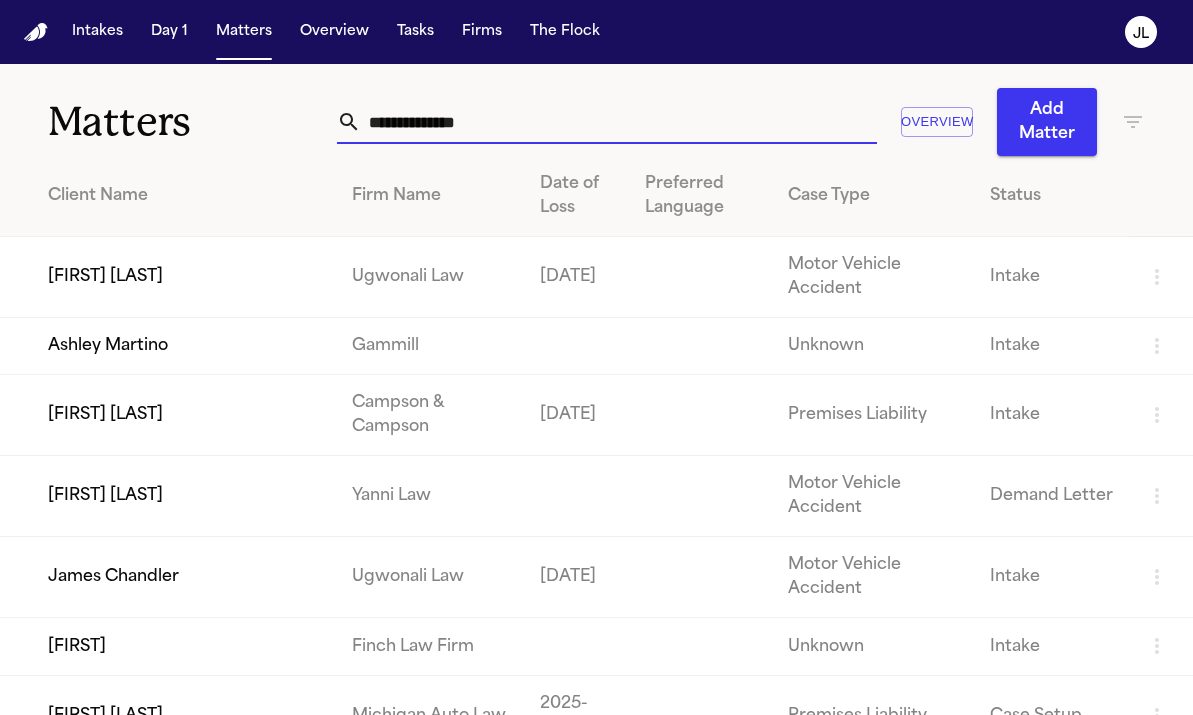 click at bounding box center (619, 122) 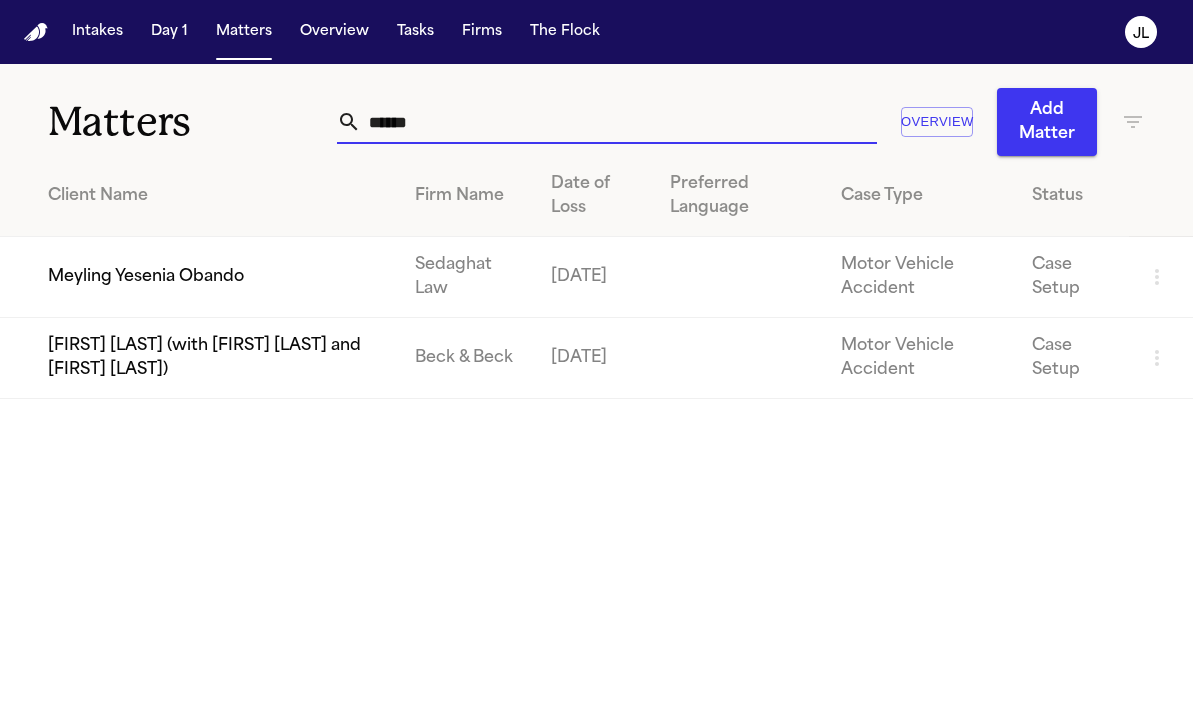 type on "******" 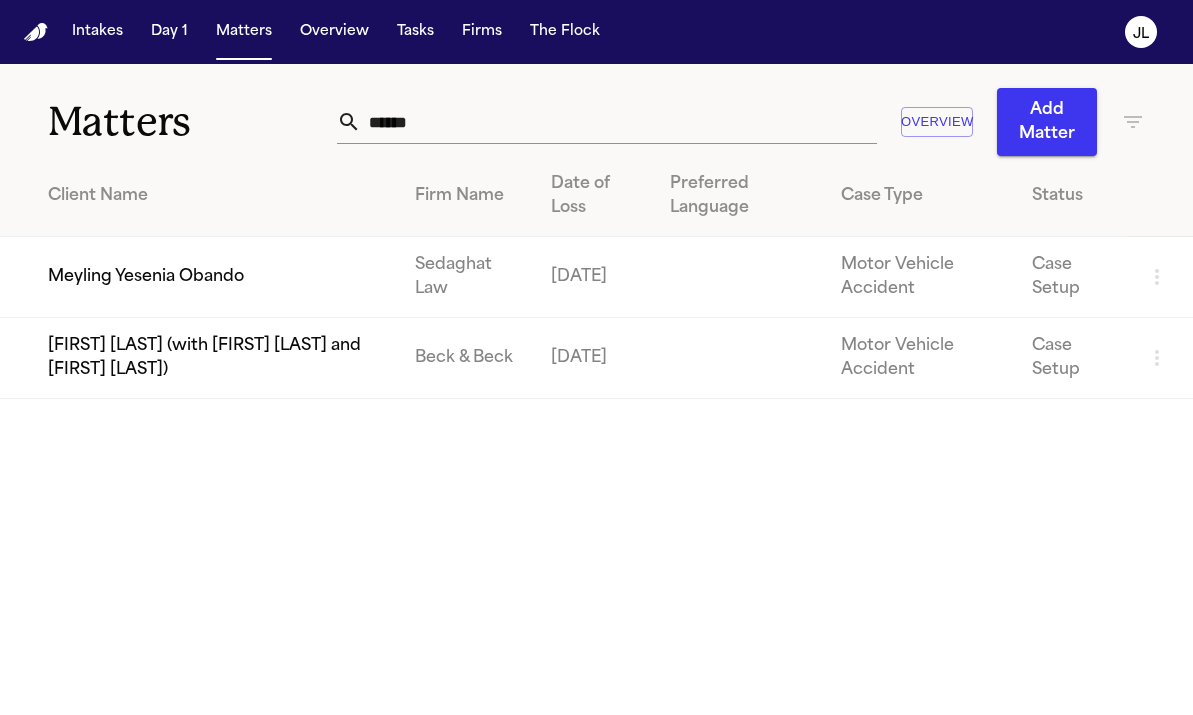 click 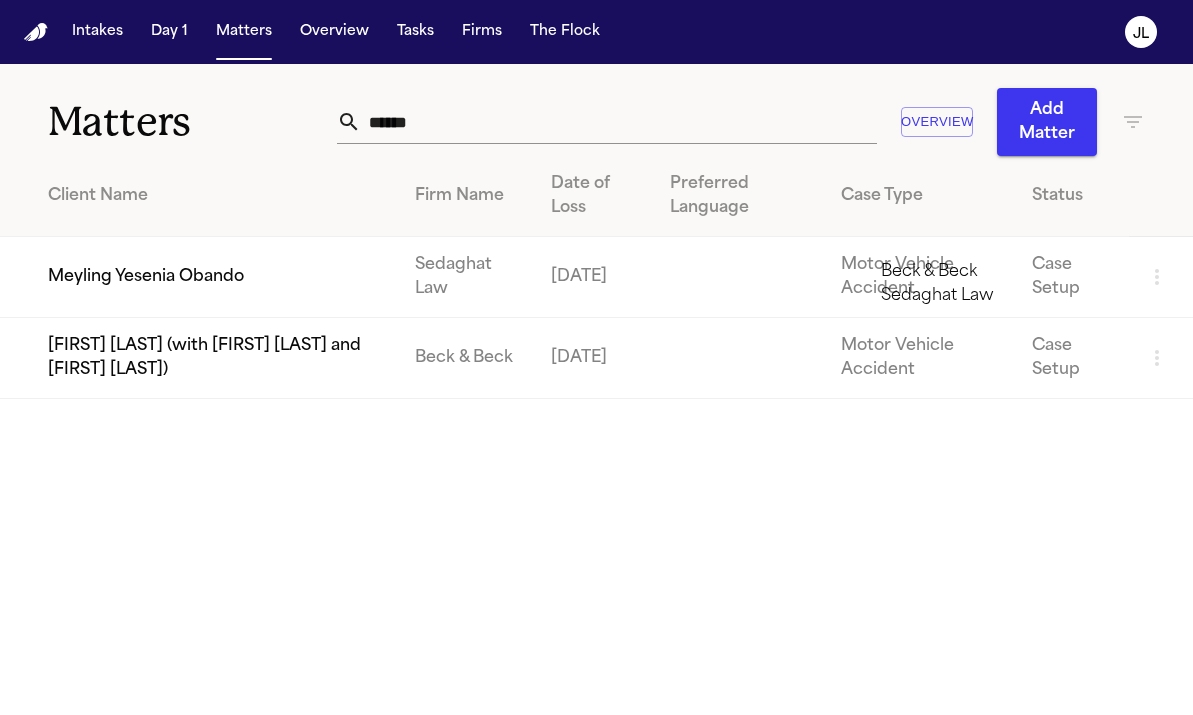 click at bounding box center [80, 799] 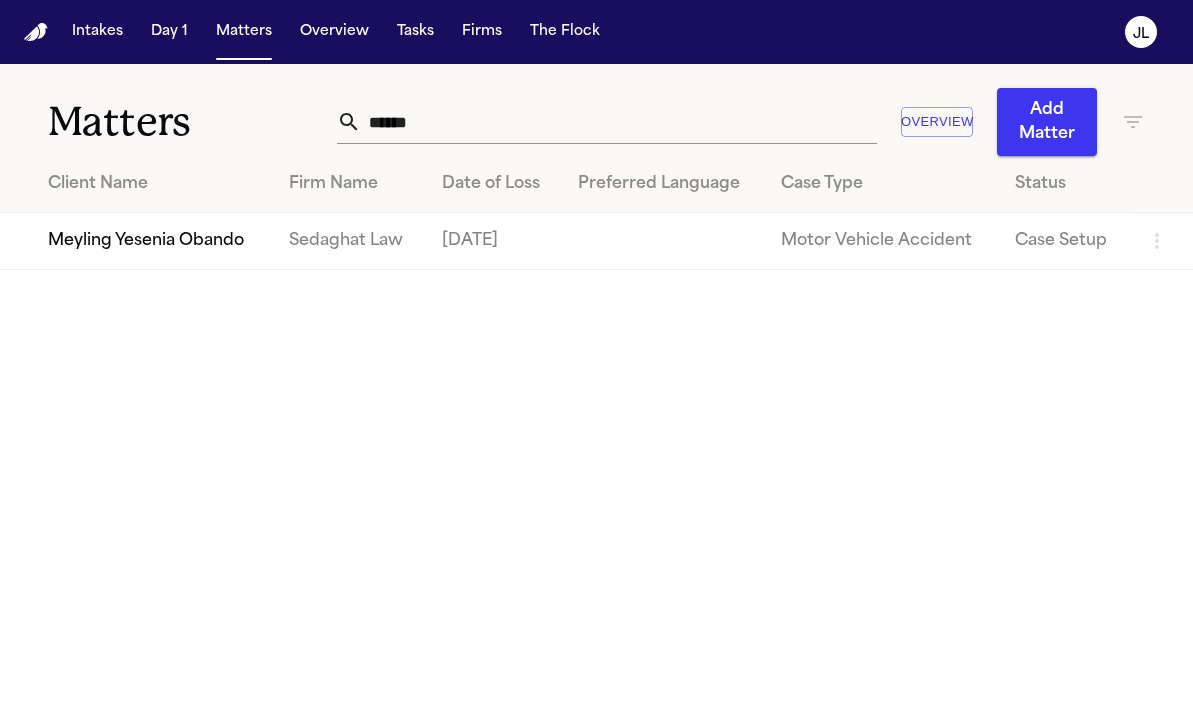 click at bounding box center [596, 715] 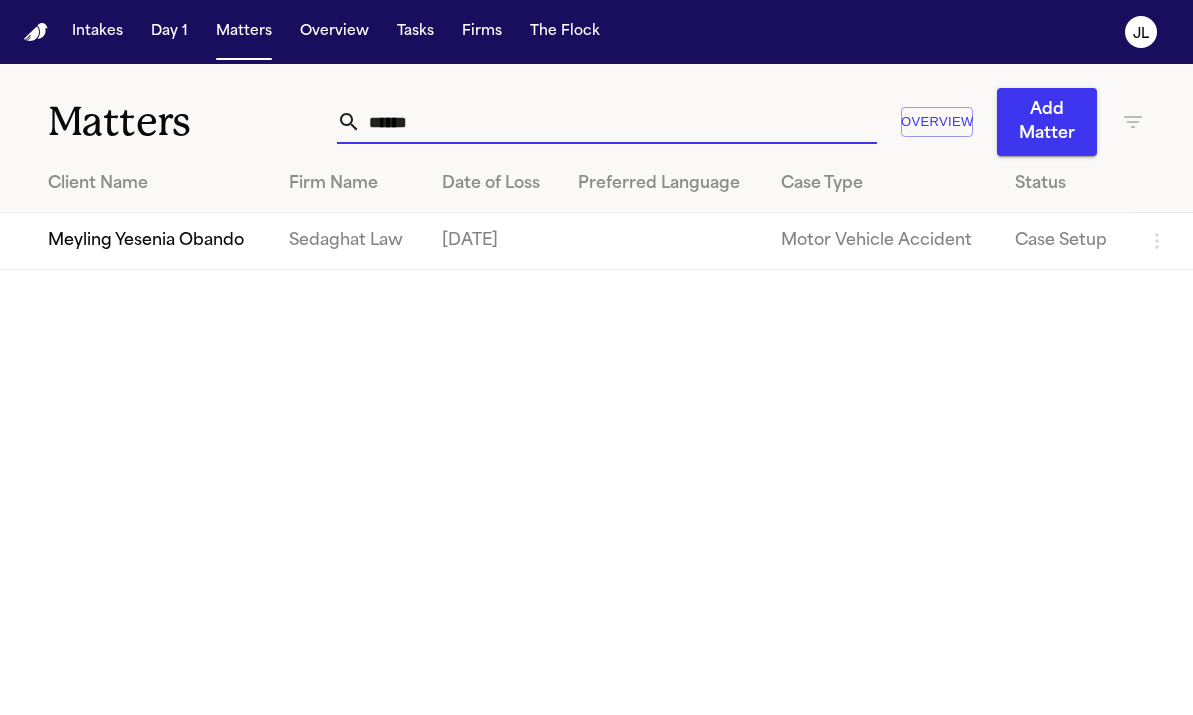 drag, startPoint x: 469, startPoint y: 109, endPoint x: 341, endPoint y: 108, distance: 128.0039 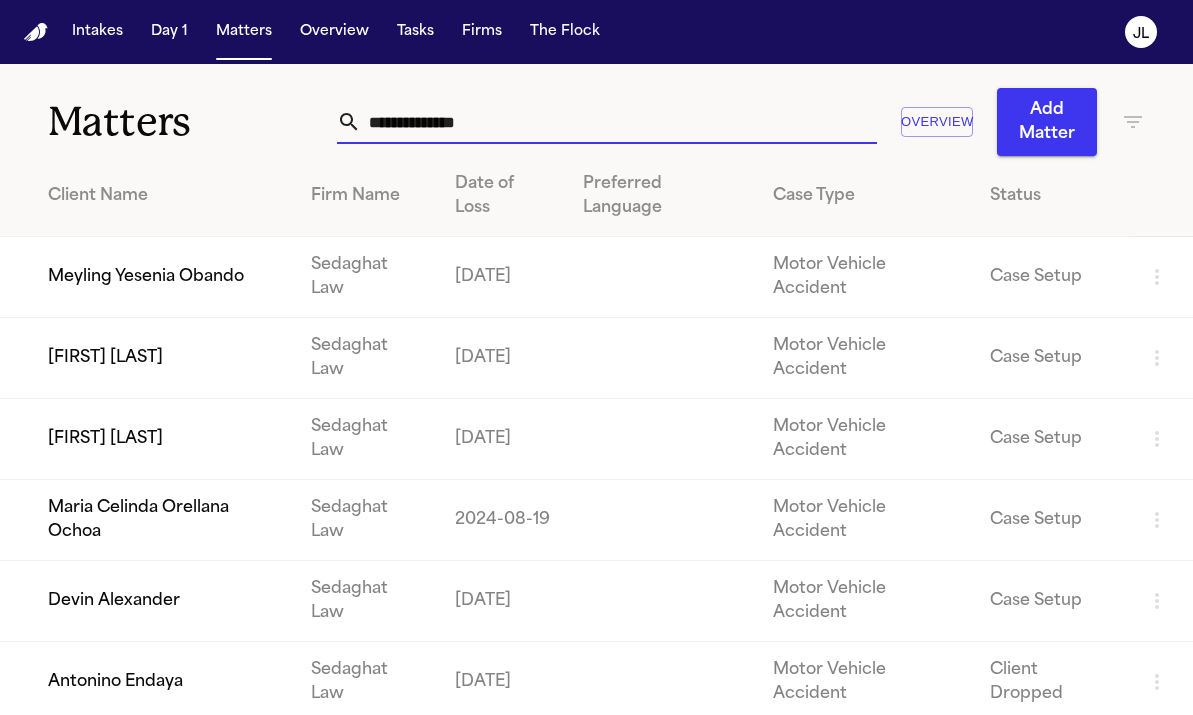 type 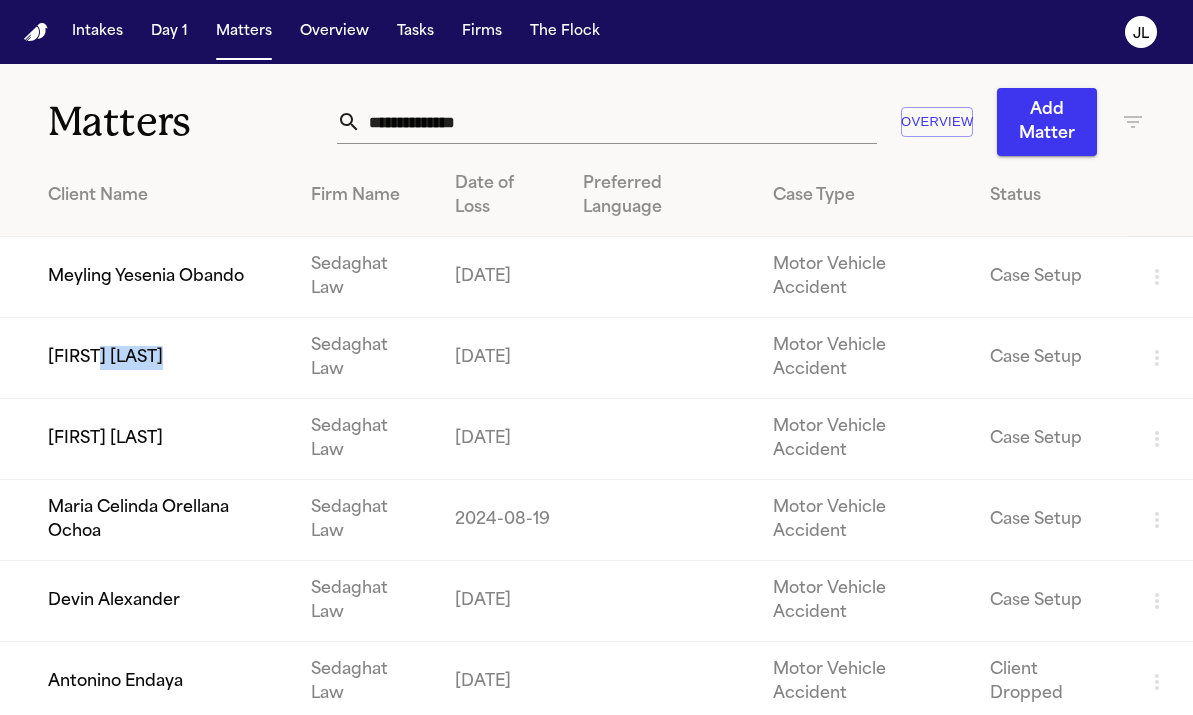scroll, scrollTop: 8, scrollLeft: 0, axis: vertical 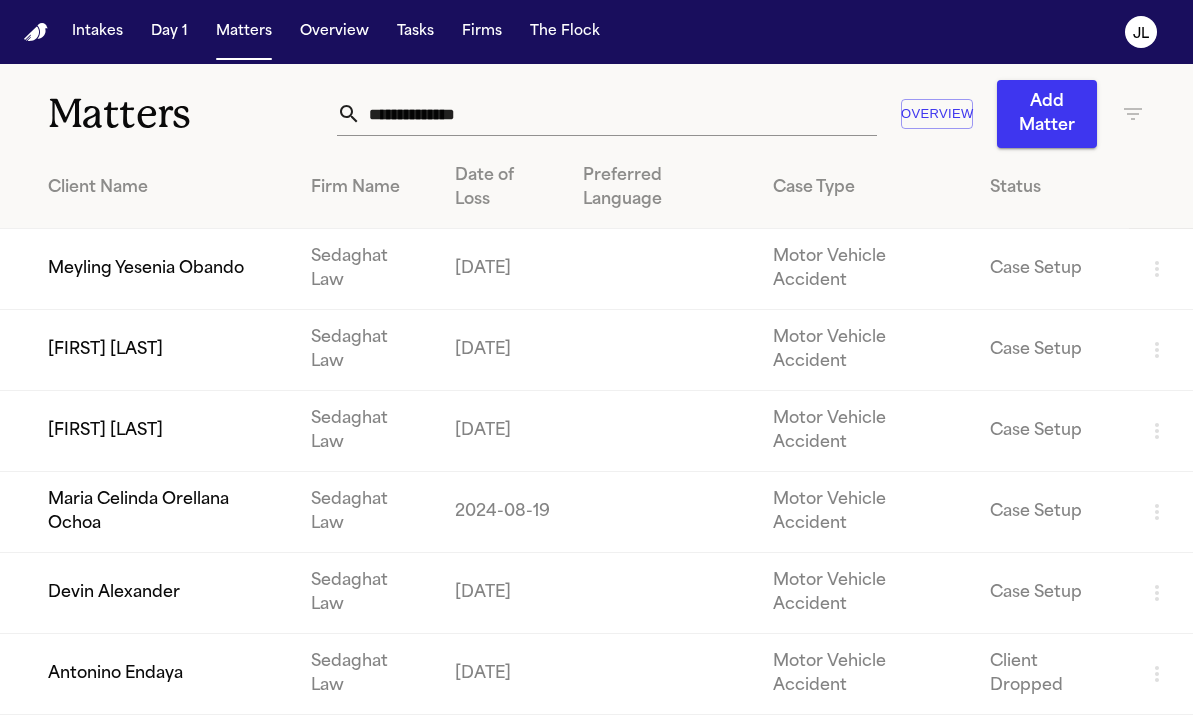 click on "Maria Celinda Orellana Ochoa" at bounding box center (147, 512) 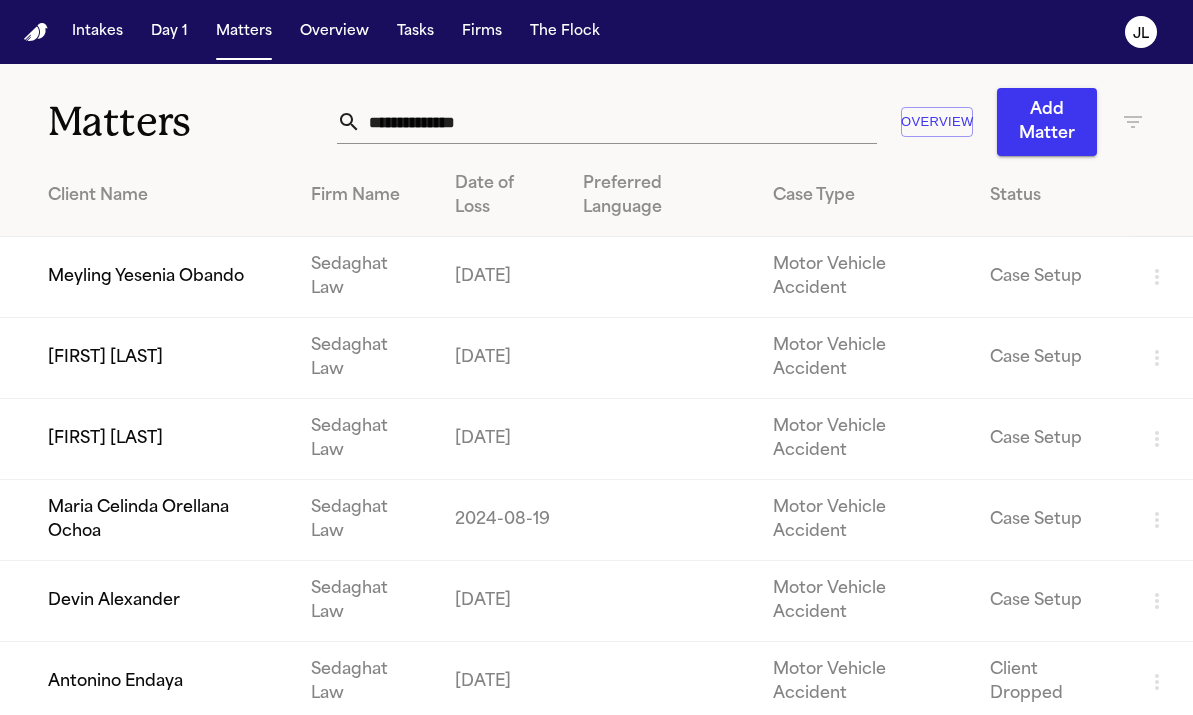 click on "[FIRST] [LAST]" at bounding box center [147, 358] 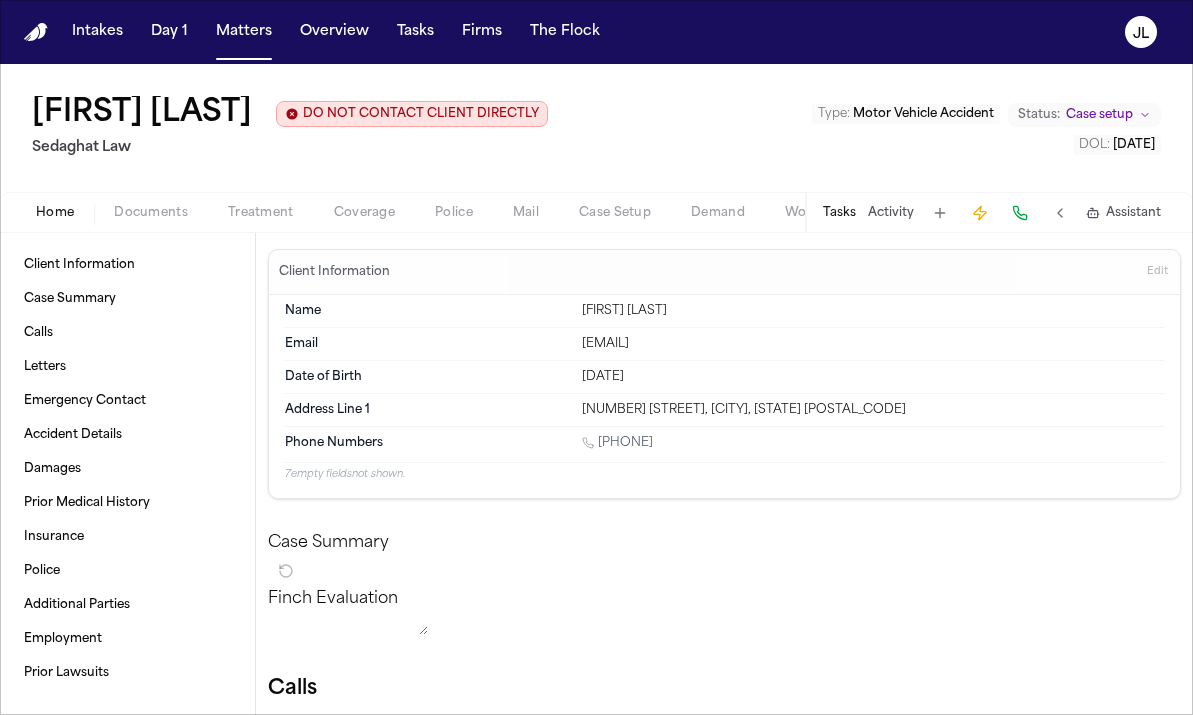 click on "Coverage" at bounding box center [364, 213] 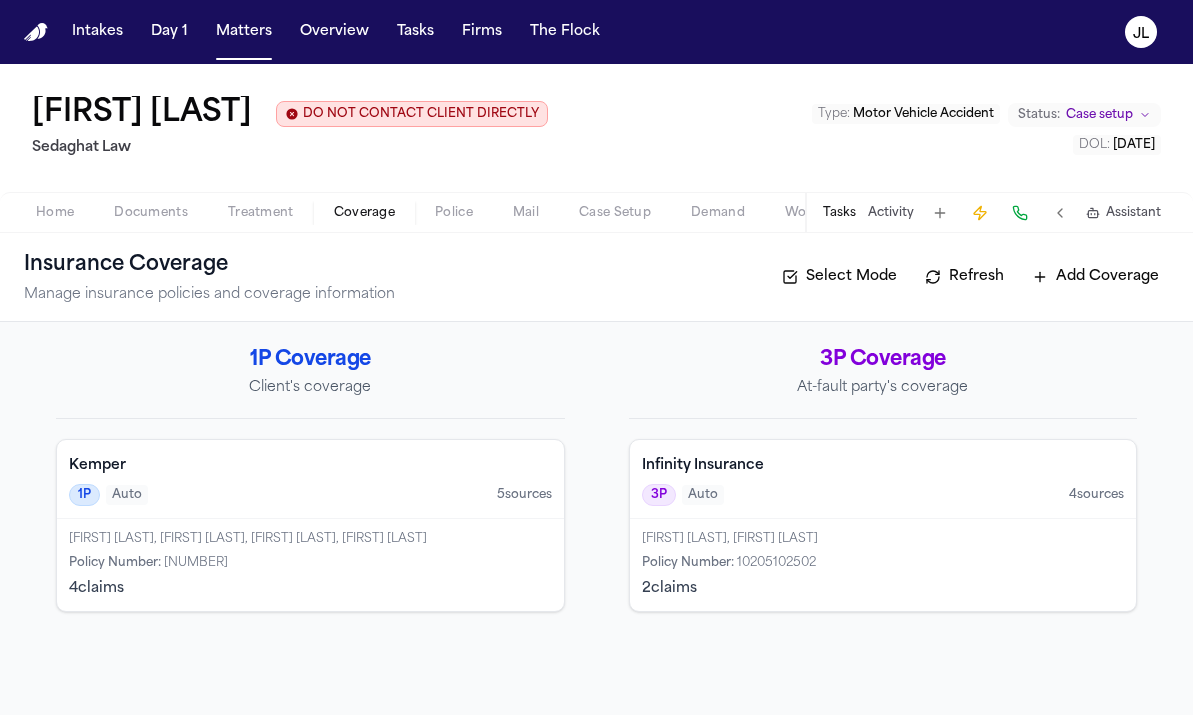 click on "Erik Navarrette, Eric Navarrette Policy Number :   10205102502 2  claim s" at bounding box center [883, 565] 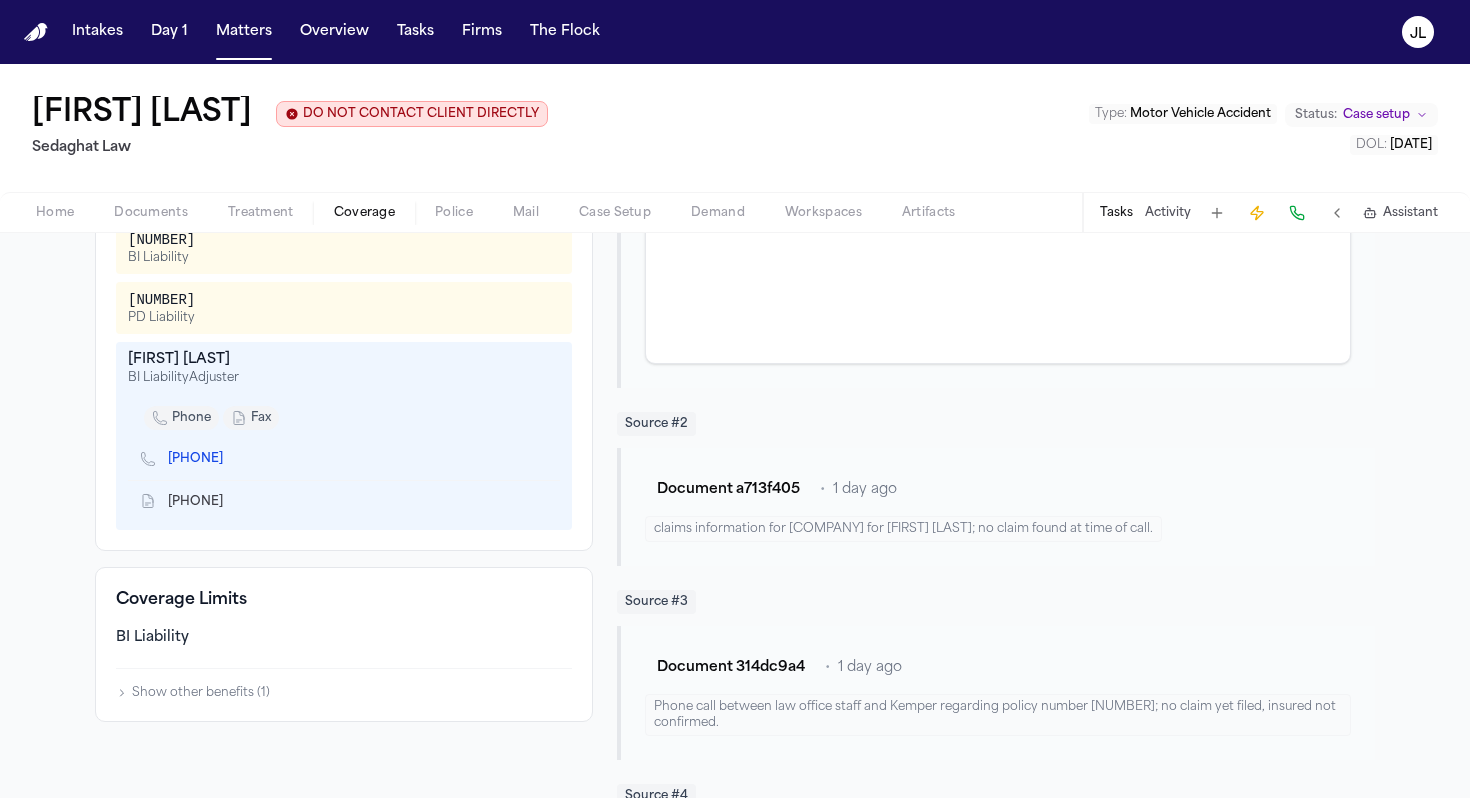 scroll, scrollTop: 508, scrollLeft: 0, axis: vertical 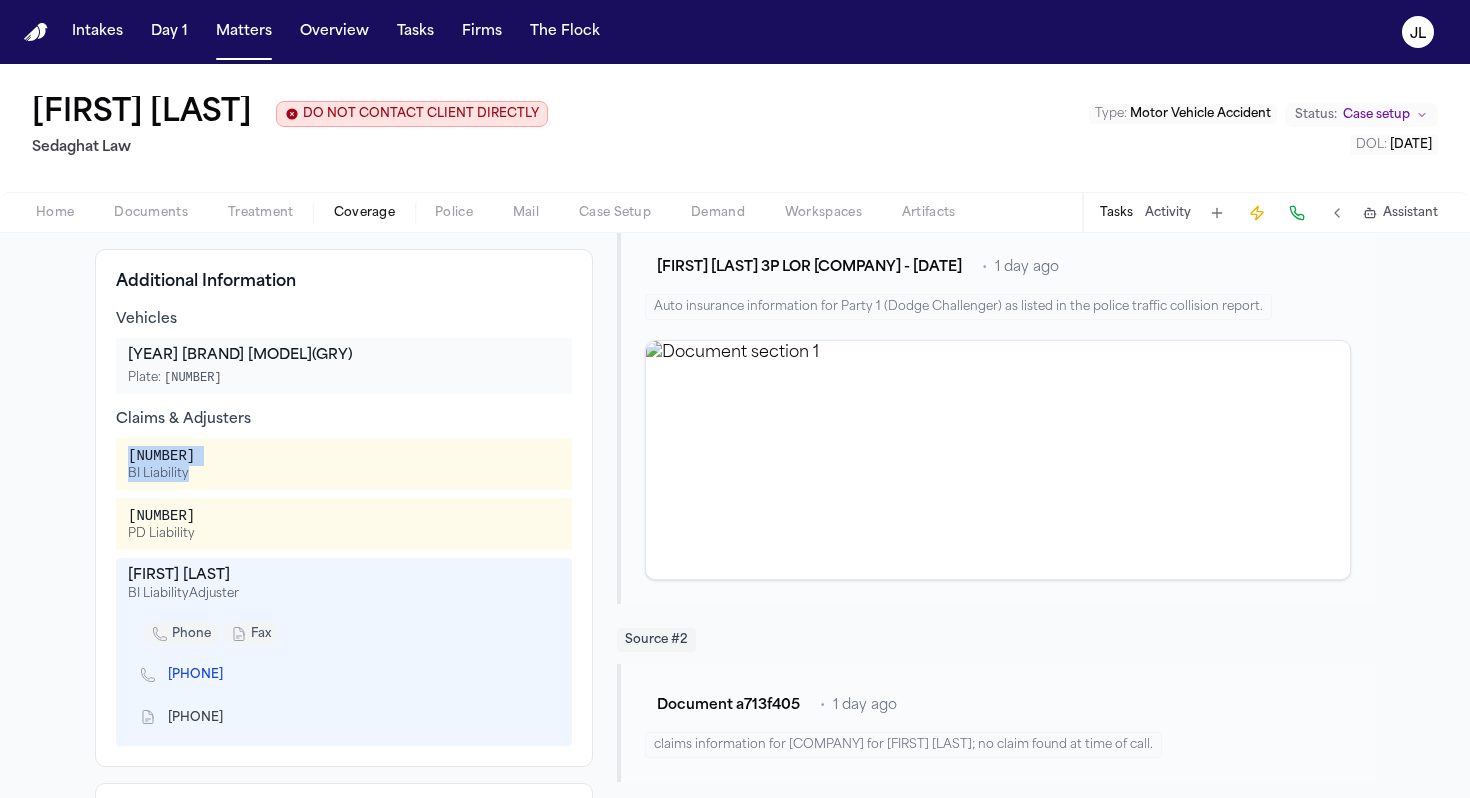 drag, startPoint x: 213, startPoint y: 474, endPoint x: 114, endPoint y: 459, distance: 100.12991 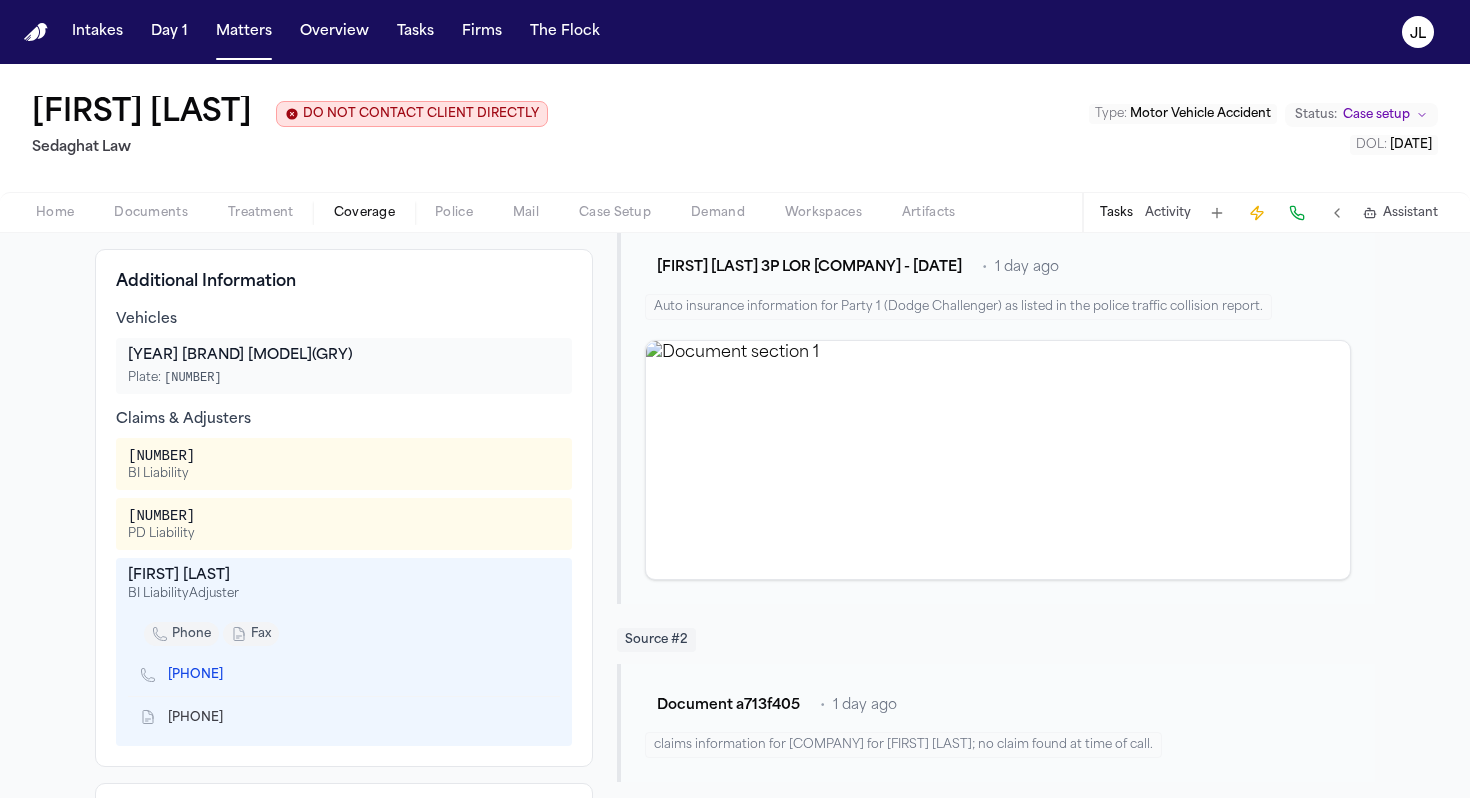 click on "25124603 BI Liability" at bounding box center (344, 464) 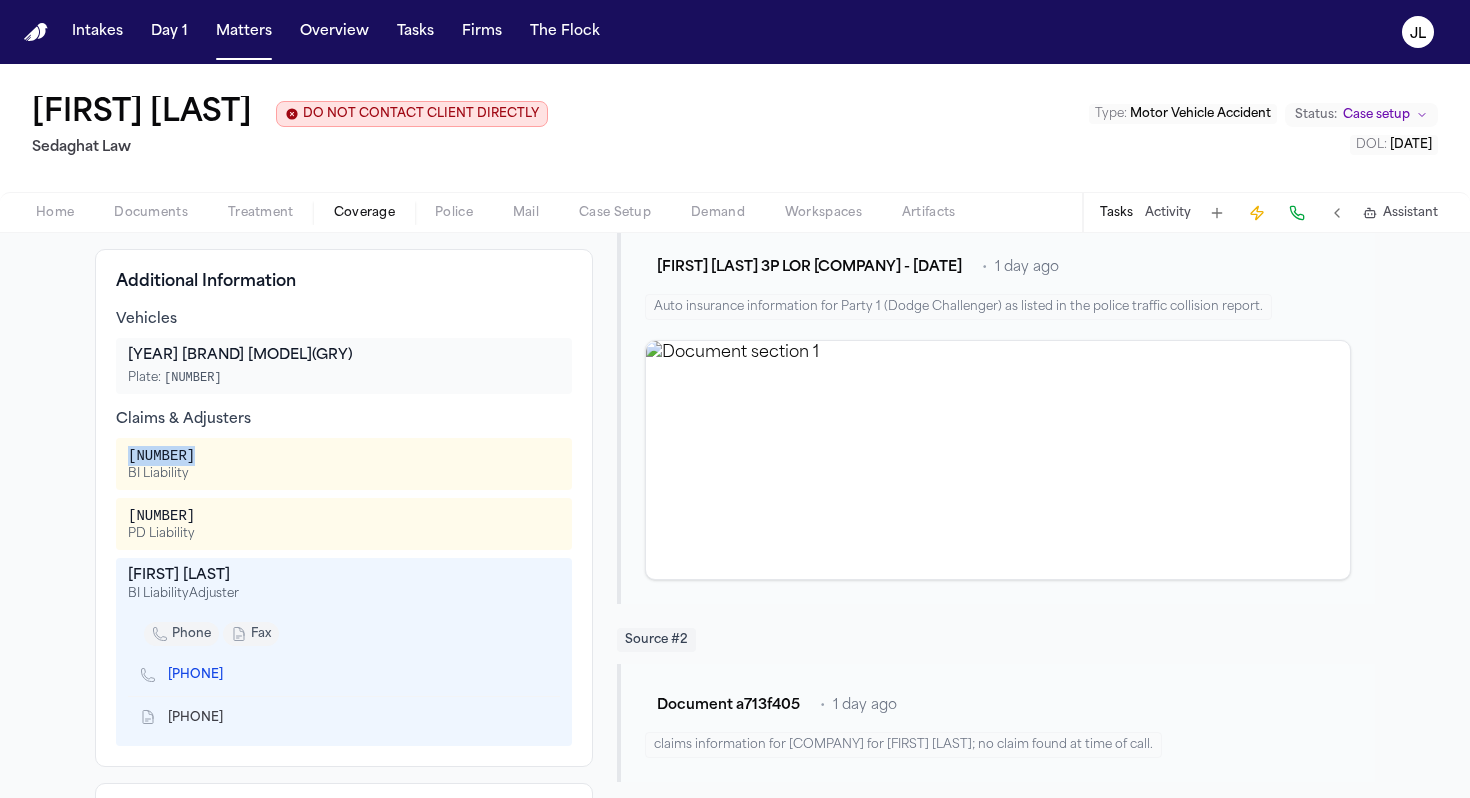 drag, startPoint x: 214, startPoint y: 454, endPoint x: 115, endPoint y: 454, distance: 99 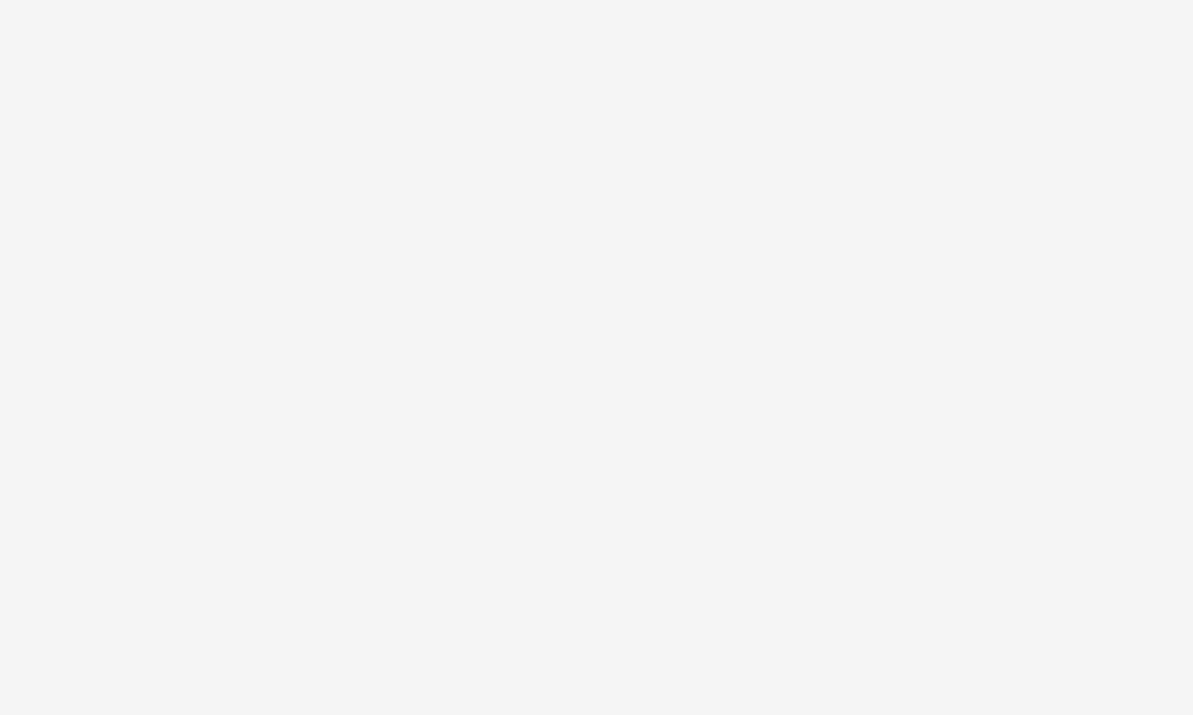 scroll, scrollTop: 0, scrollLeft: 0, axis: both 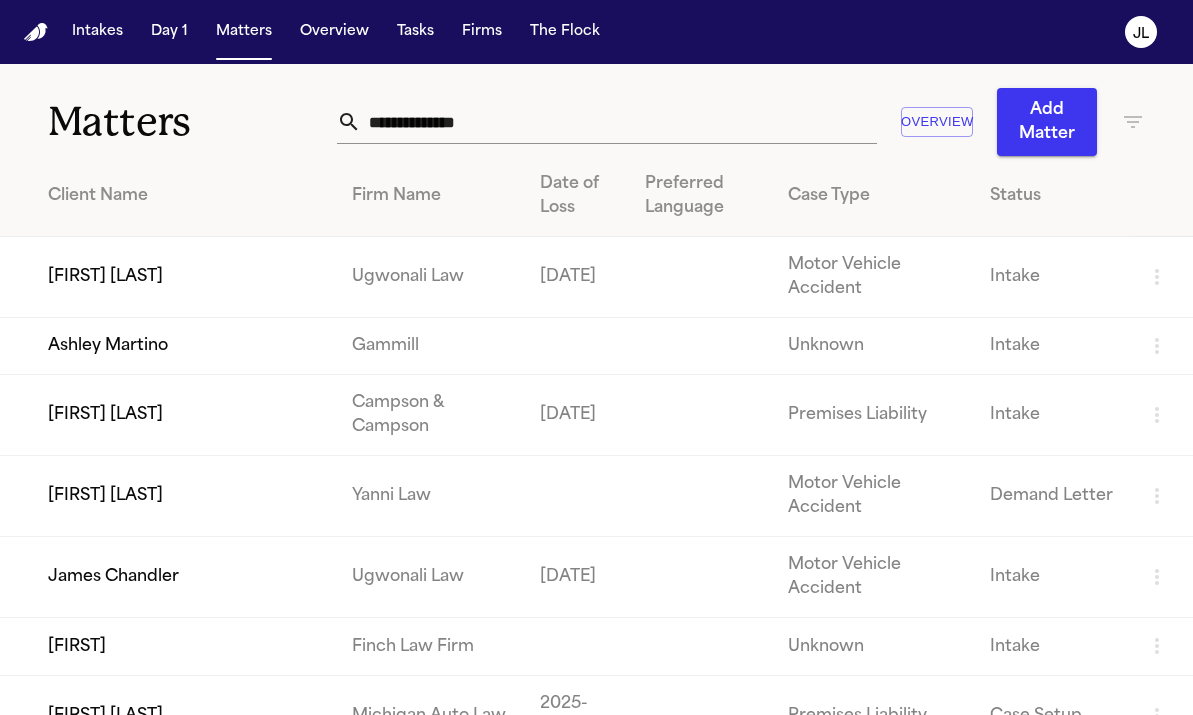 click 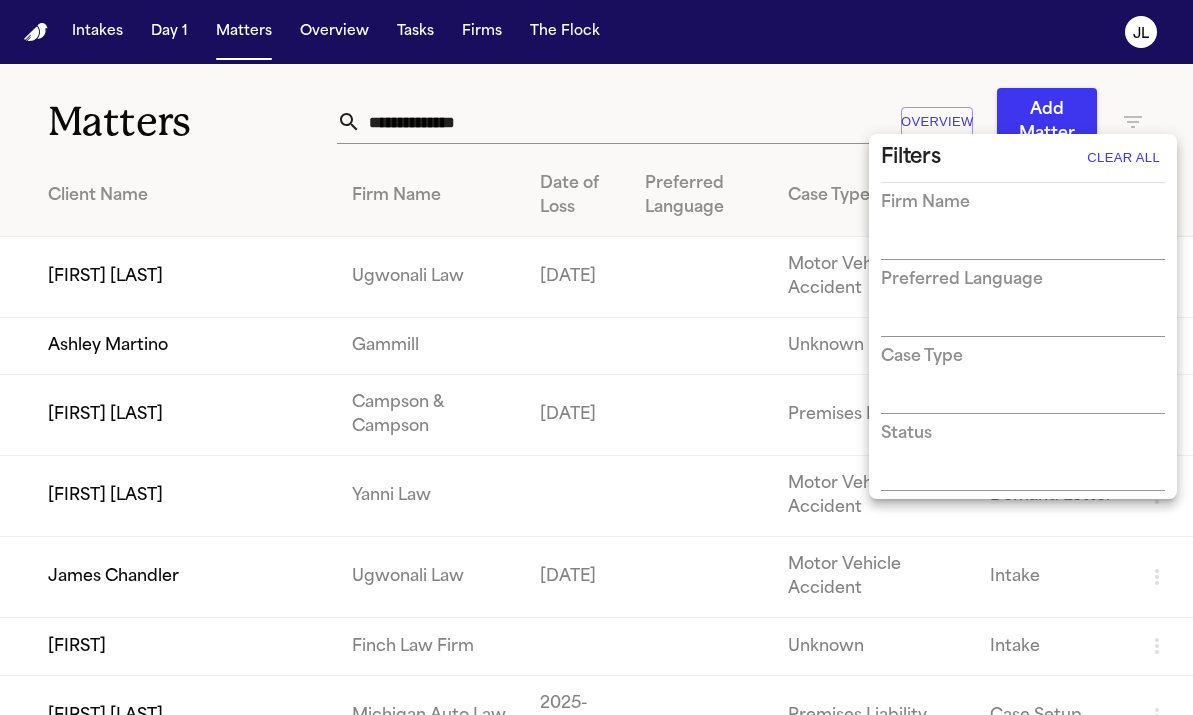 click on "Firm Name" at bounding box center [1023, 225] 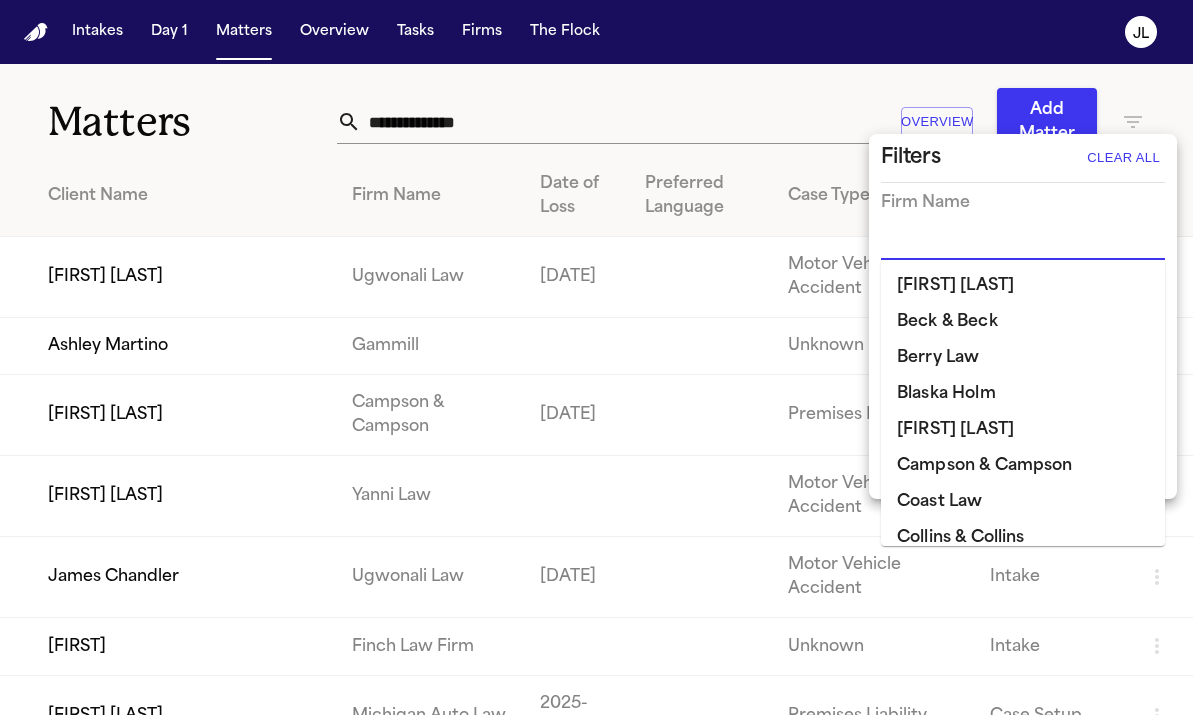 click at bounding box center [1008, 245] 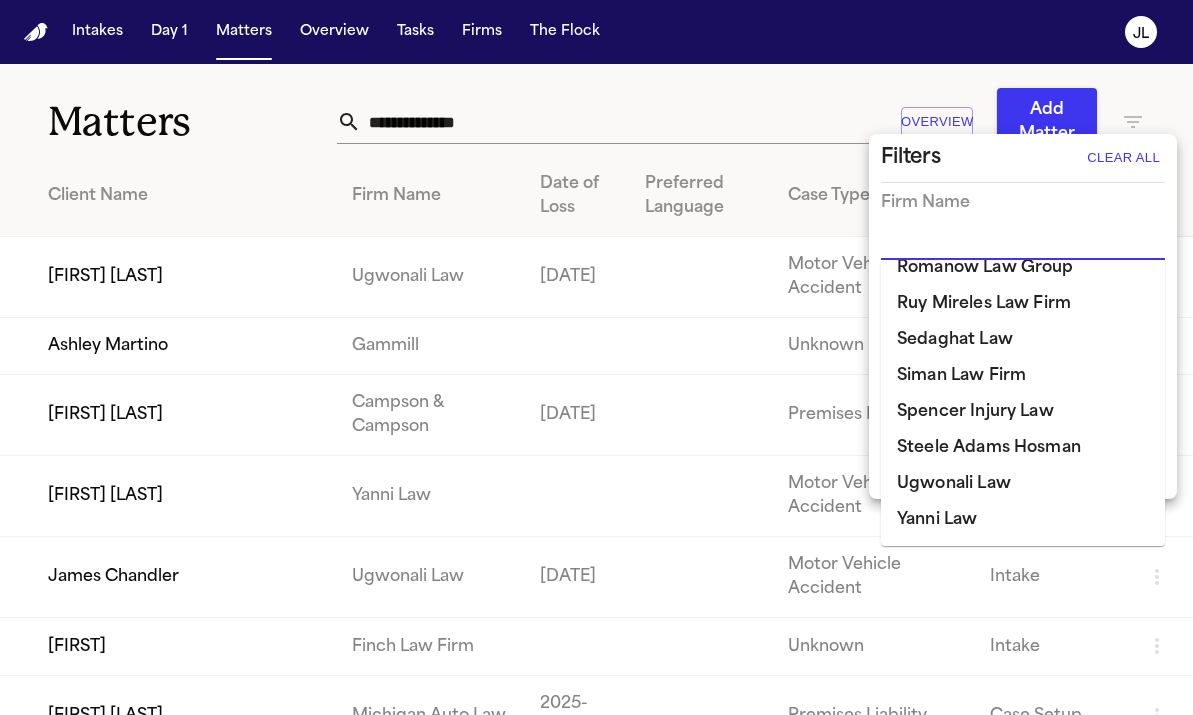 scroll, scrollTop: 1393, scrollLeft: 0, axis: vertical 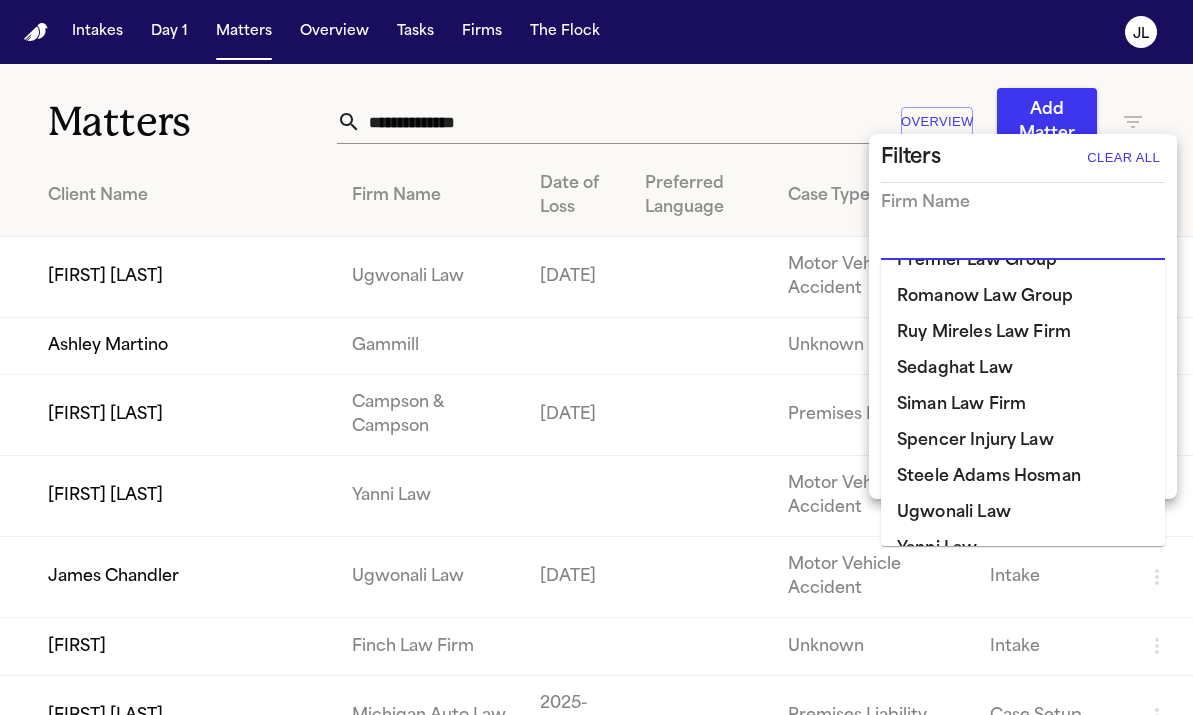 click on "Sedaghat Law" at bounding box center (1023, 369) 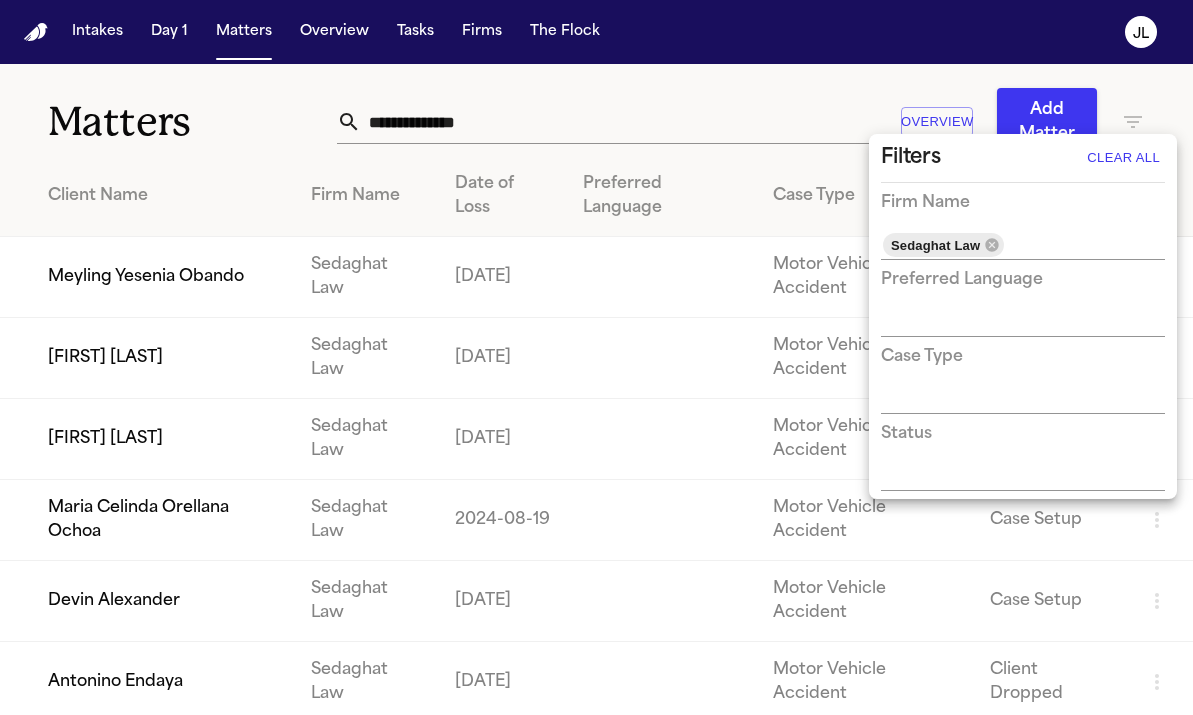 click at bounding box center [596, 357] 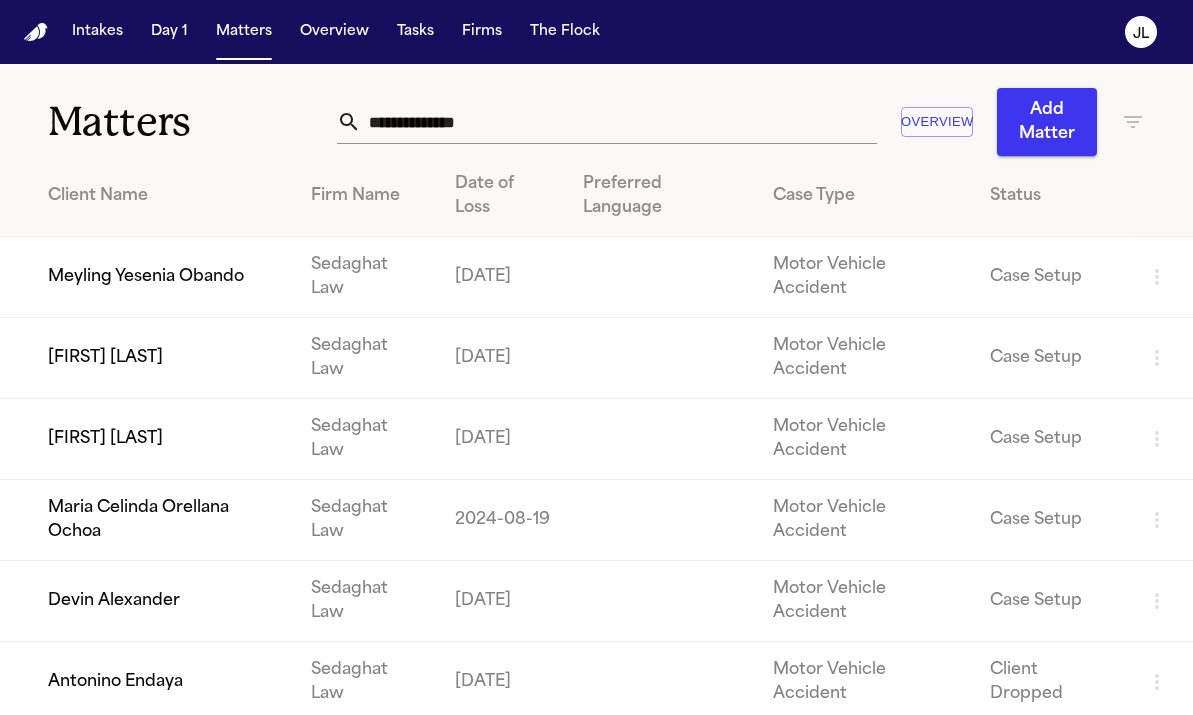 click on "Maria Celinda Orellana Ochoa" at bounding box center (147, 520) 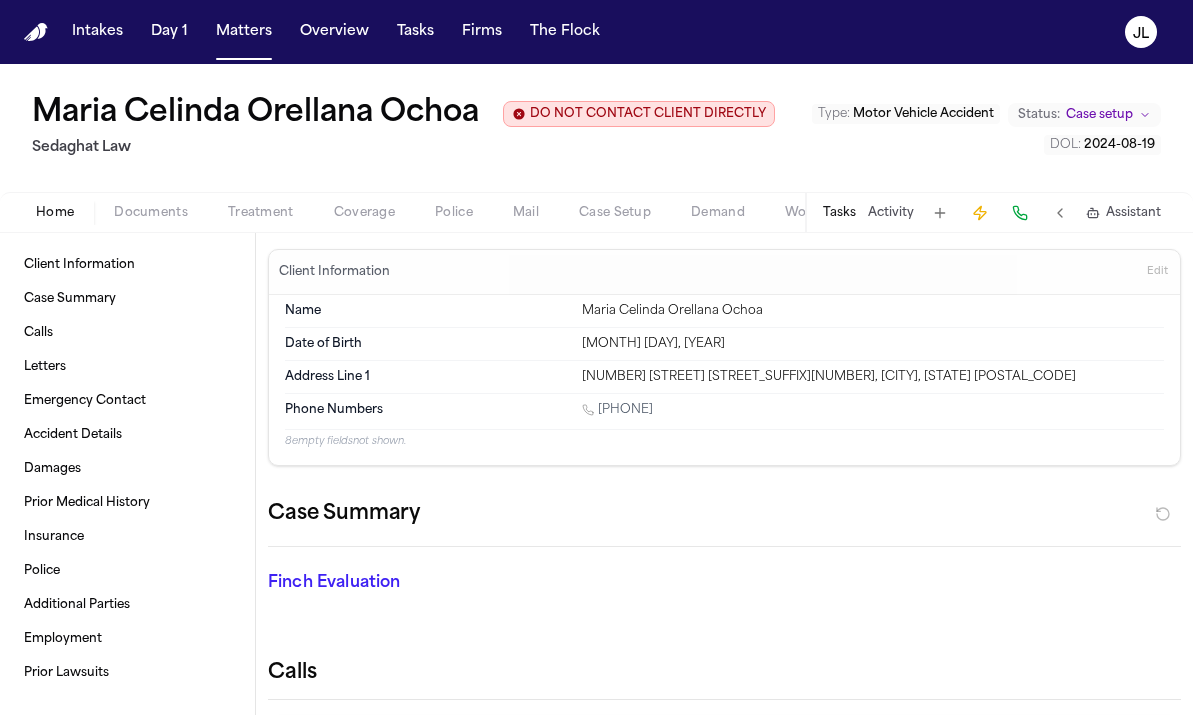 click on "Documents" at bounding box center (151, 213) 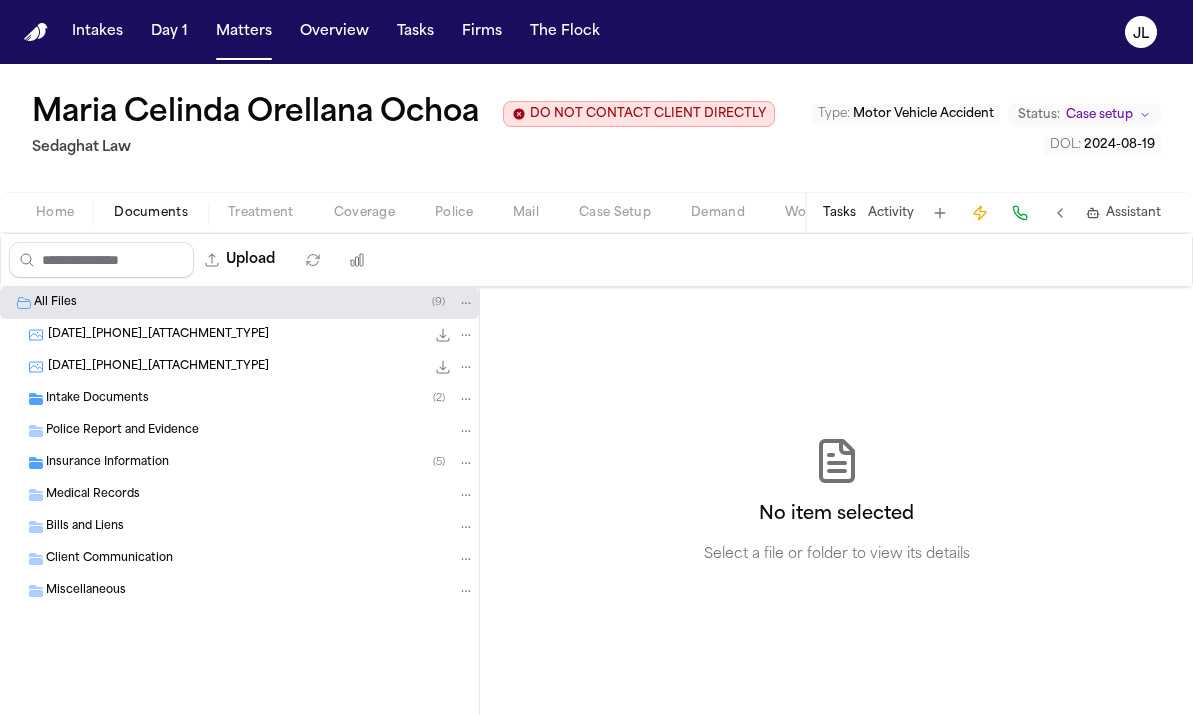 click on "Insurance Information ( 5 )" at bounding box center [239, 463] 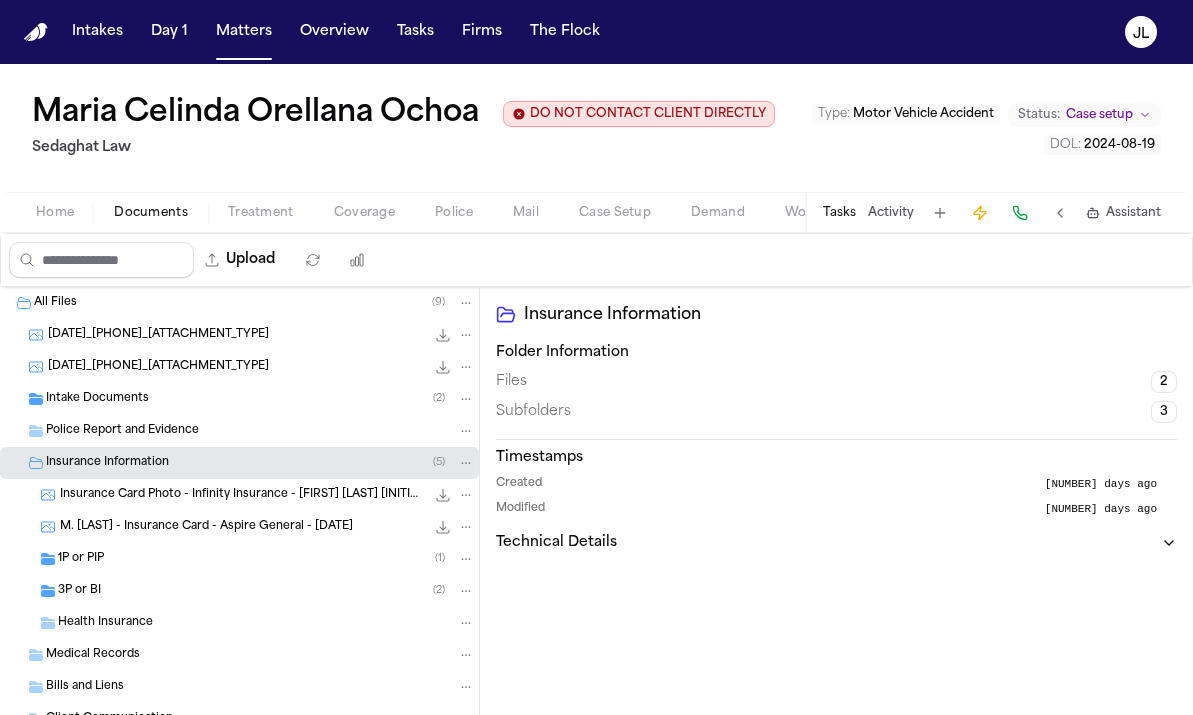 click on "Insurance Card Photo - Infinity Insurance - Rashell J. Mims - 1.24.24 248.0 KB  • JPG" at bounding box center [239, 495] 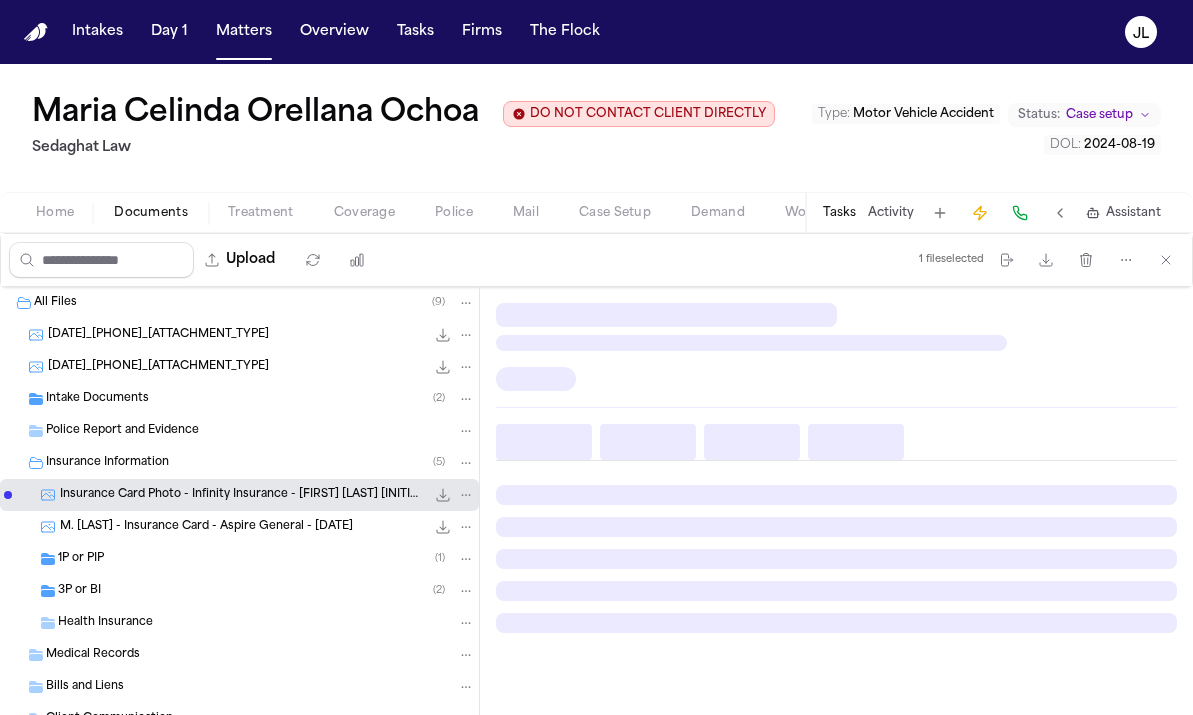 click on "1P or PIP" at bounding box center [81, 559] 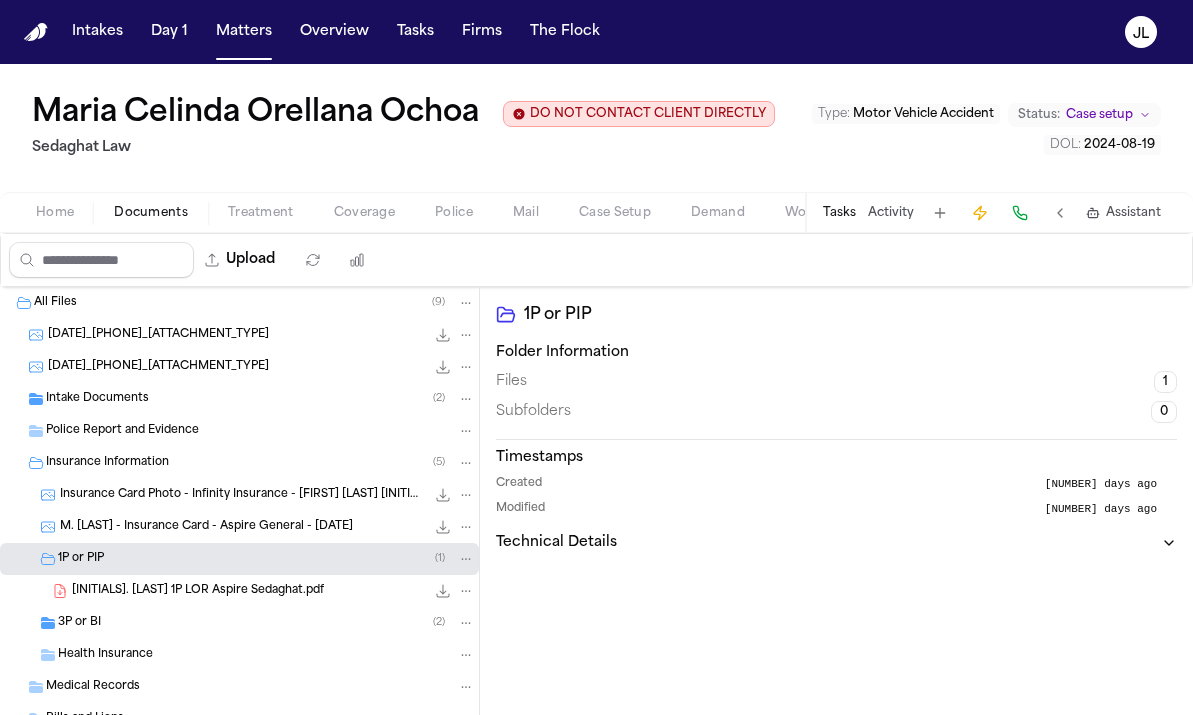 click on "3P or BI" at bounding box center (79, 623) 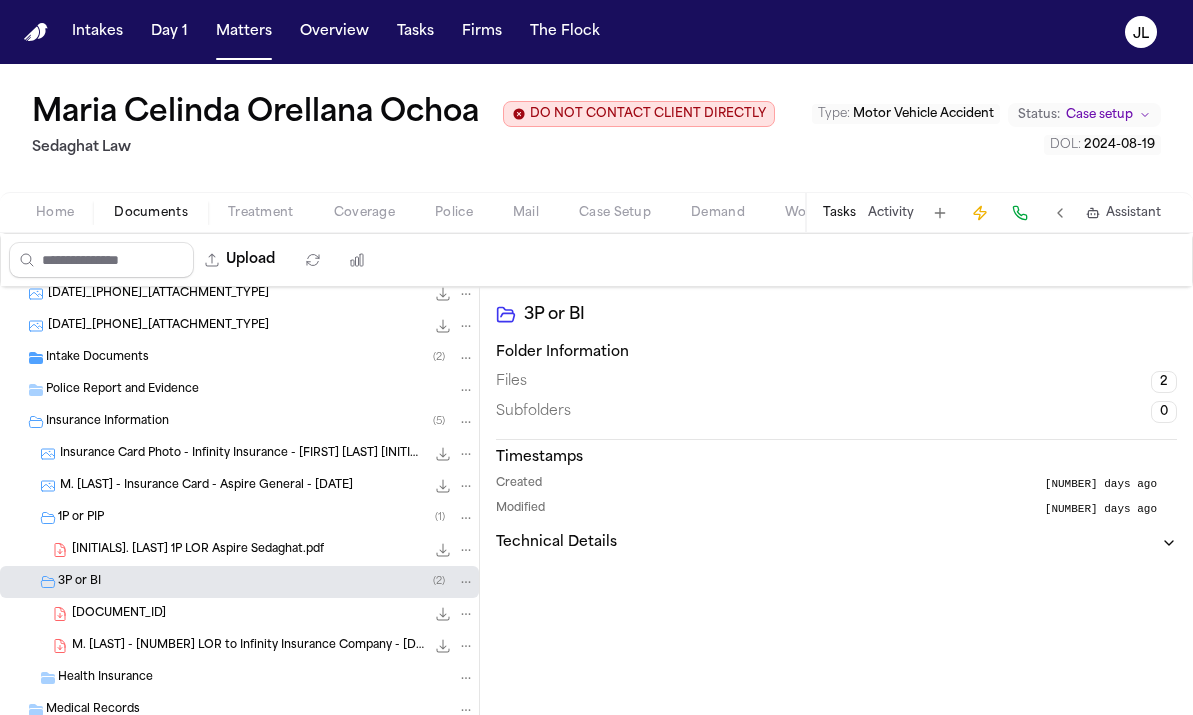 scroll, scrollTop: 0, scrollLeft: 0, axis: both 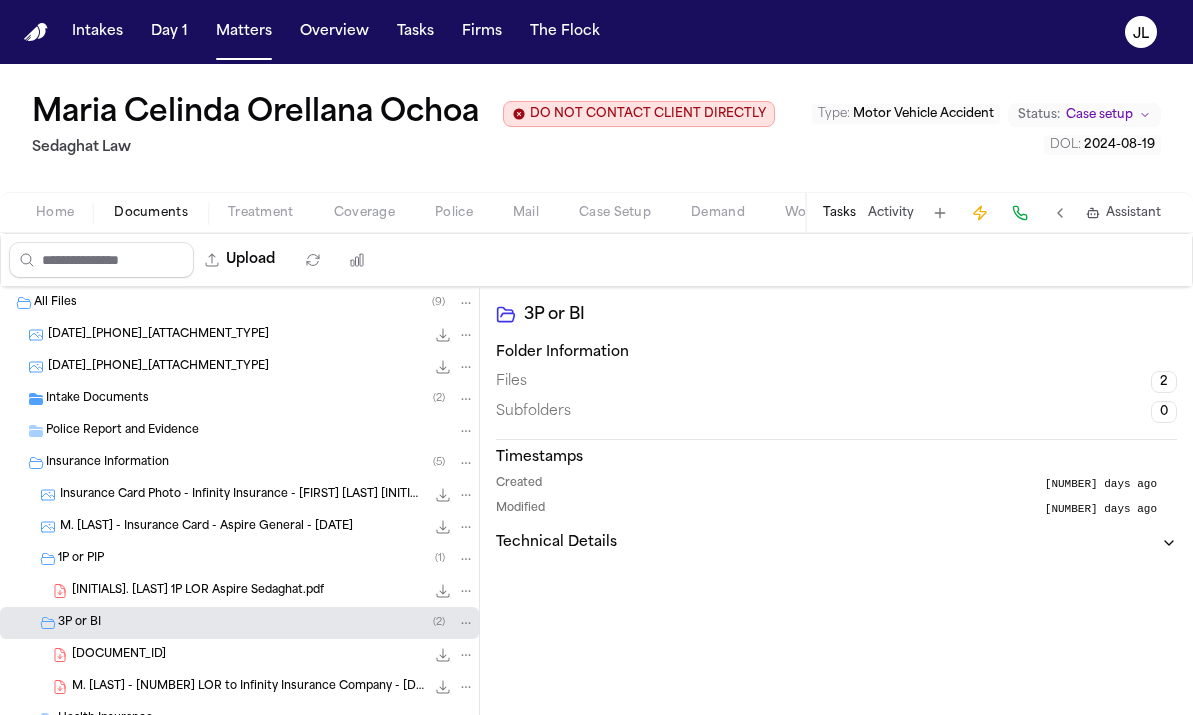 click on "Coverage" at bounding box center [364, 213] 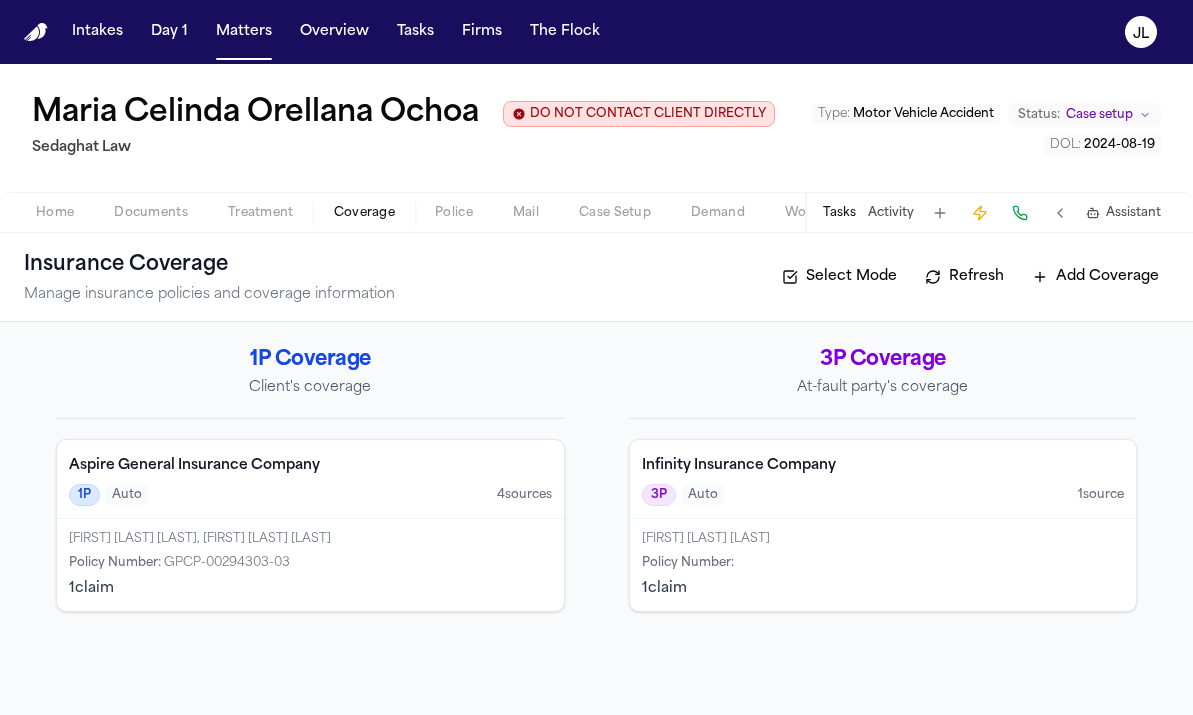 click on "Infinity Insurance Company 3P Auto 1  source" at bounding box center (883, 479) 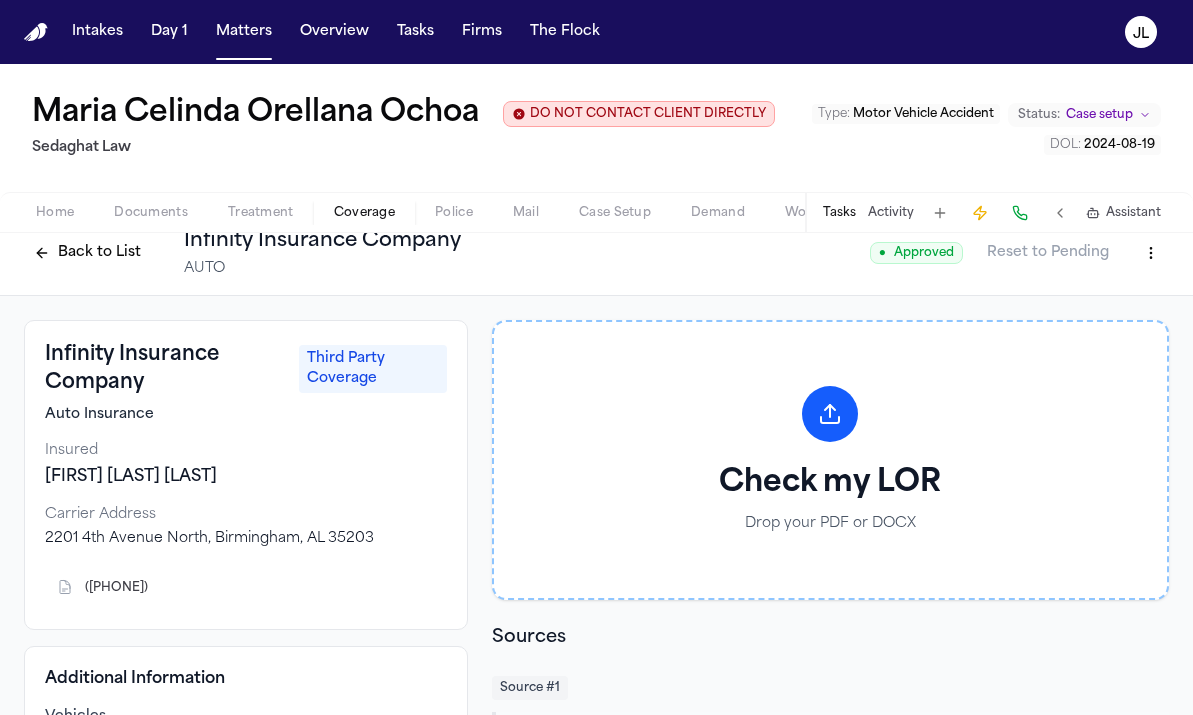 scroll, scrollTop: 0, scrollLeft: 0, axis: both 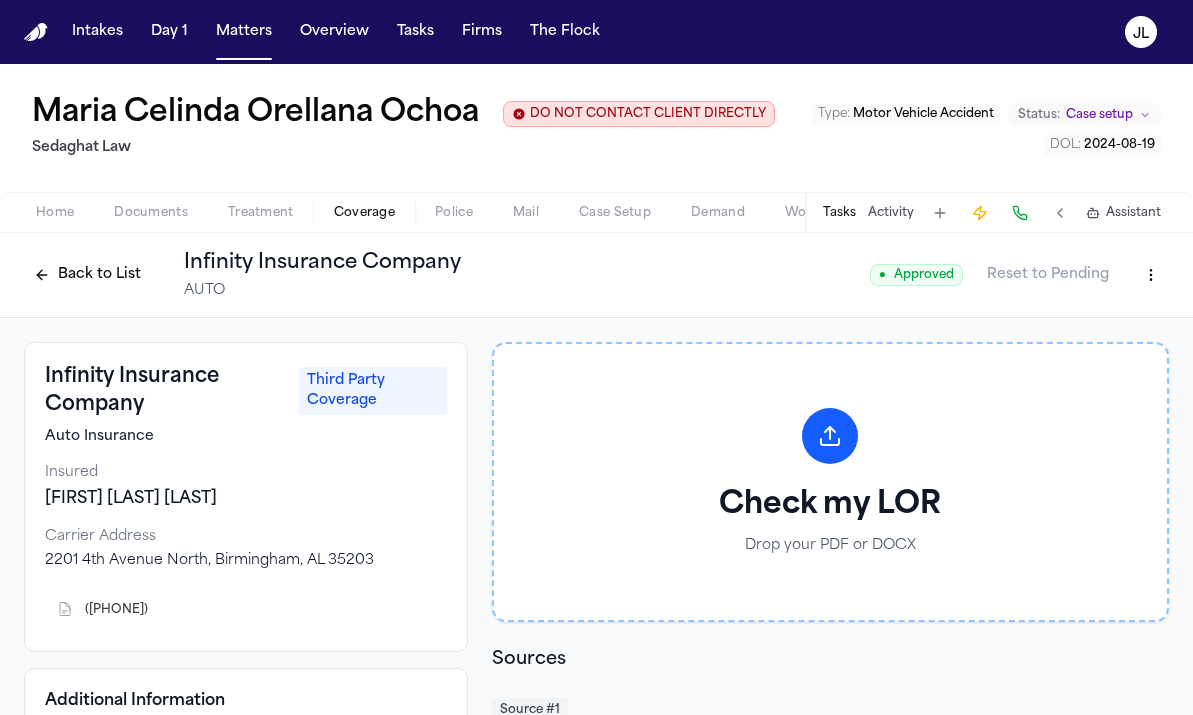 click on "Intakes Day 1 Matters Overview Tasks Firms The Flock JL Maria Celinda Orellana Ochoa DO NOT CONTACT CLIENT DIRECTLY DO NOT CONTACT Sedaghat Law Type :   Motor Vehicle Accident Status: Case setup DOL :   2024-08-19 Home Documents Treatment Coverage Police Mail Case Setup Demand Workspaces Artifacts Tasks Activity Assistant Back to List Infinity Insurance Company AUTO ● Approved Reset to Pending Infinity Insurance Company Third Party Coverage Auto Insurance Insured Rasheell J. Mims Carrier Address 2201 4th Avenue North, Birmingham, AL 35203 (888) 976-2123 Additional Information Vehicles 2015 Toyota Corolla Claims & Adjusters 24123670508 BI Liability Betty Ng 8003536737 ext. 6532354 Show policy details ( 3 ) Check my LOR Drop your PDF or DOCX Sources Source # 1 Insurance Card Photo - Infinity Insurance - Rashell J. Mims - 1.24.24 • 1 day ago Photo of a phone displaying an auto insurance ID card PDF for Rasheell J. Mims, not Maria Celinda Orellana Ochoa. Click to expand" at bounding box center (596, 357) 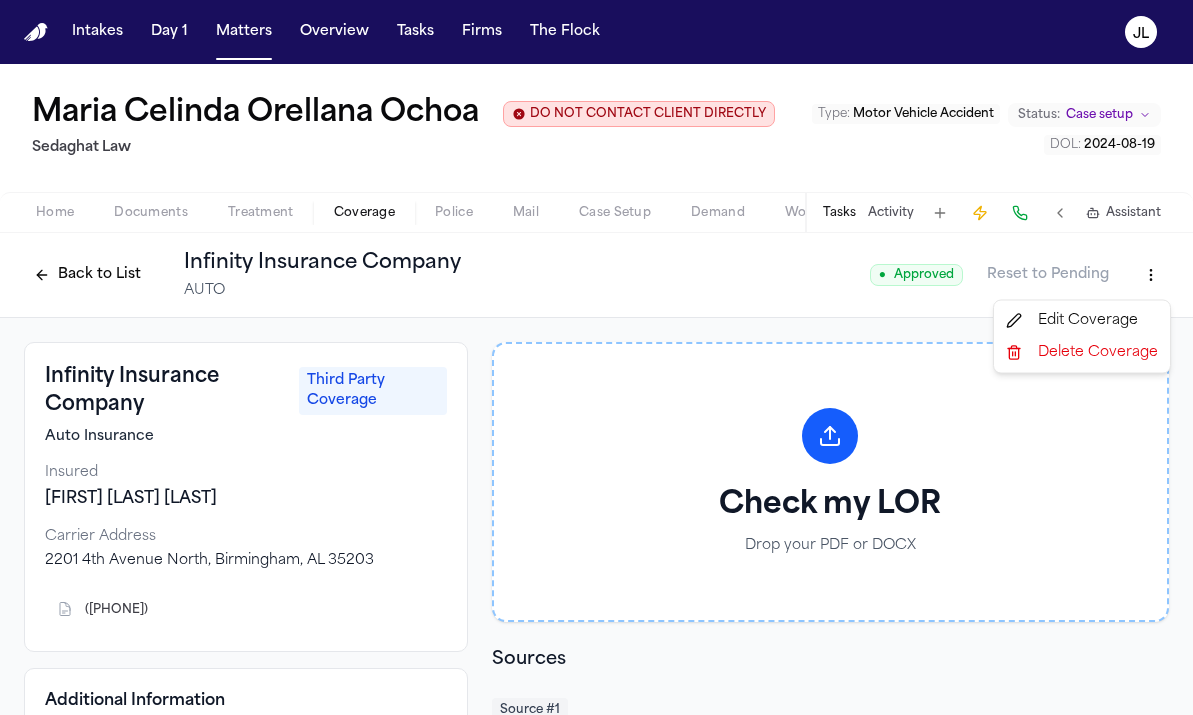 click on "Edit Coverage" at bounding box center [1082, 321] 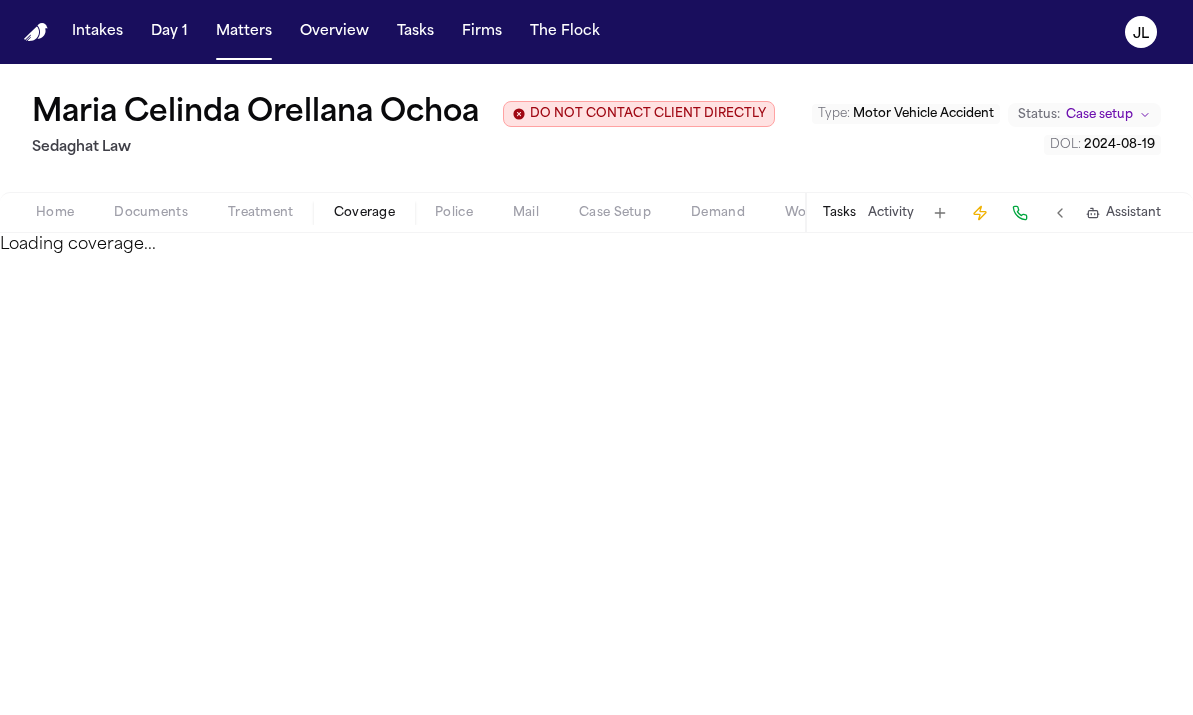 select on "**********" 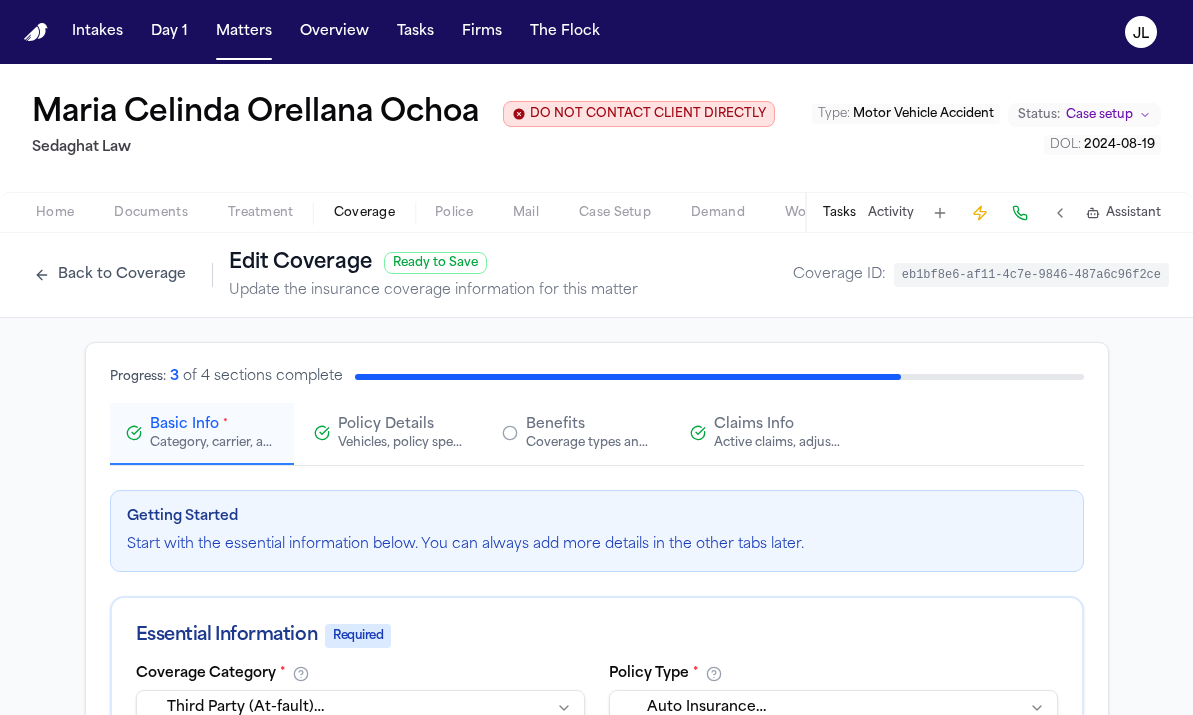 click on "Policy Details" at bounding box center (386, 425) 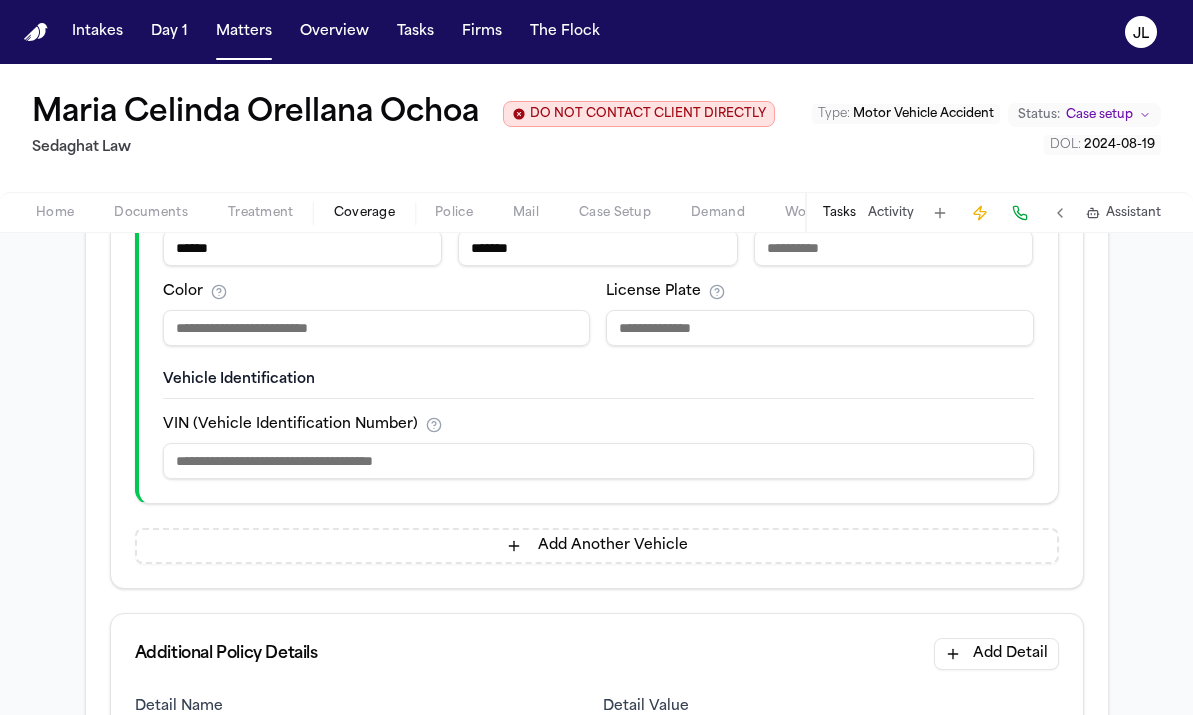 scroll, scrollTop: 193, scrollLeft: 0, axis: vertical 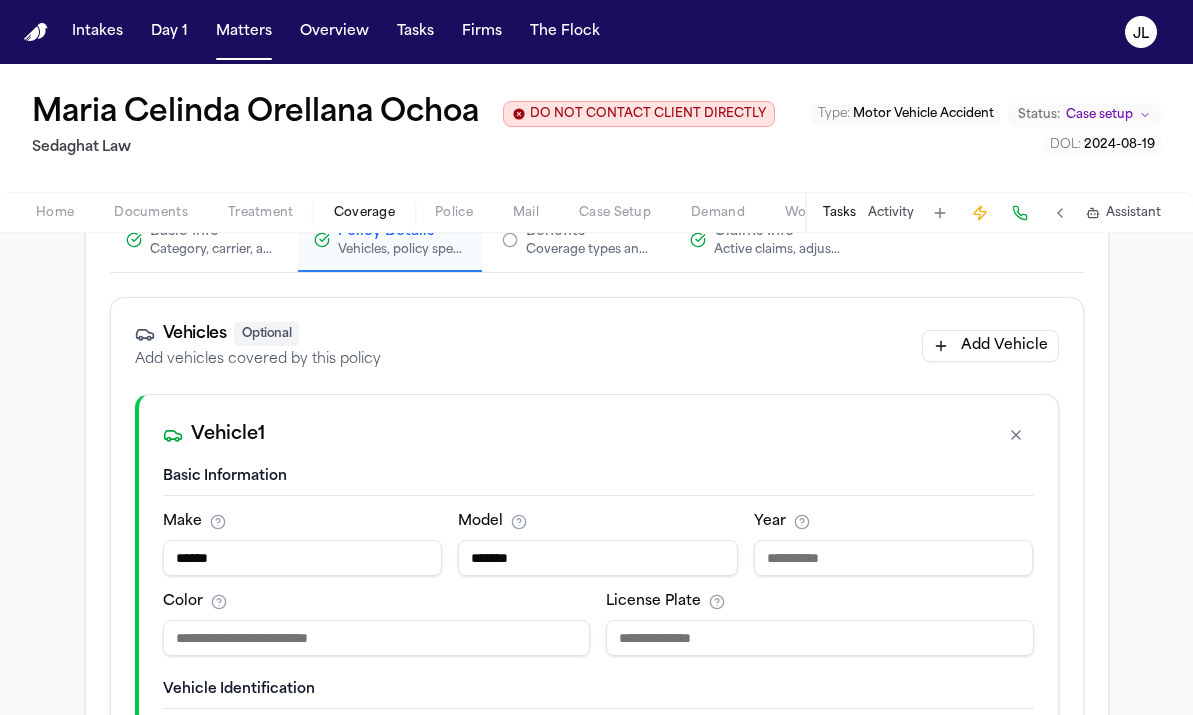 click on "Basic Info * Category, carrier, and policy holder information" at bounding box center (202, 241) 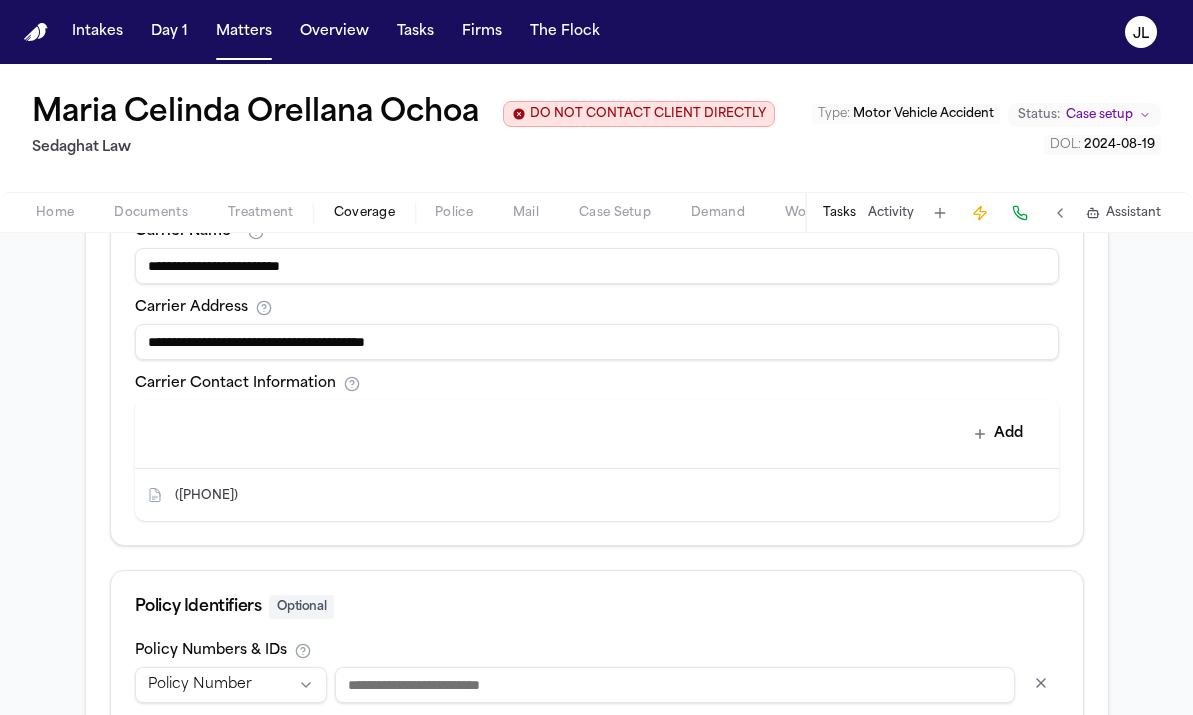 scroll, scrollTop: 954, scrollLeft: 0, axis: vertical 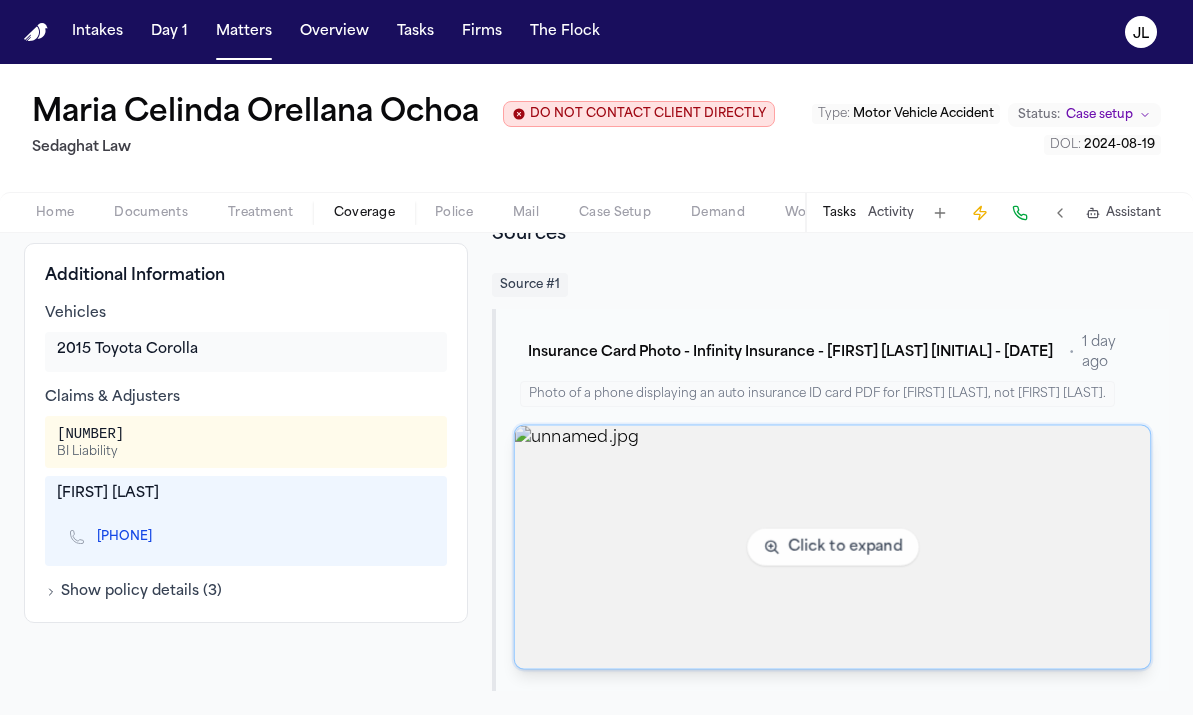 click at bounding box center [832, 547] 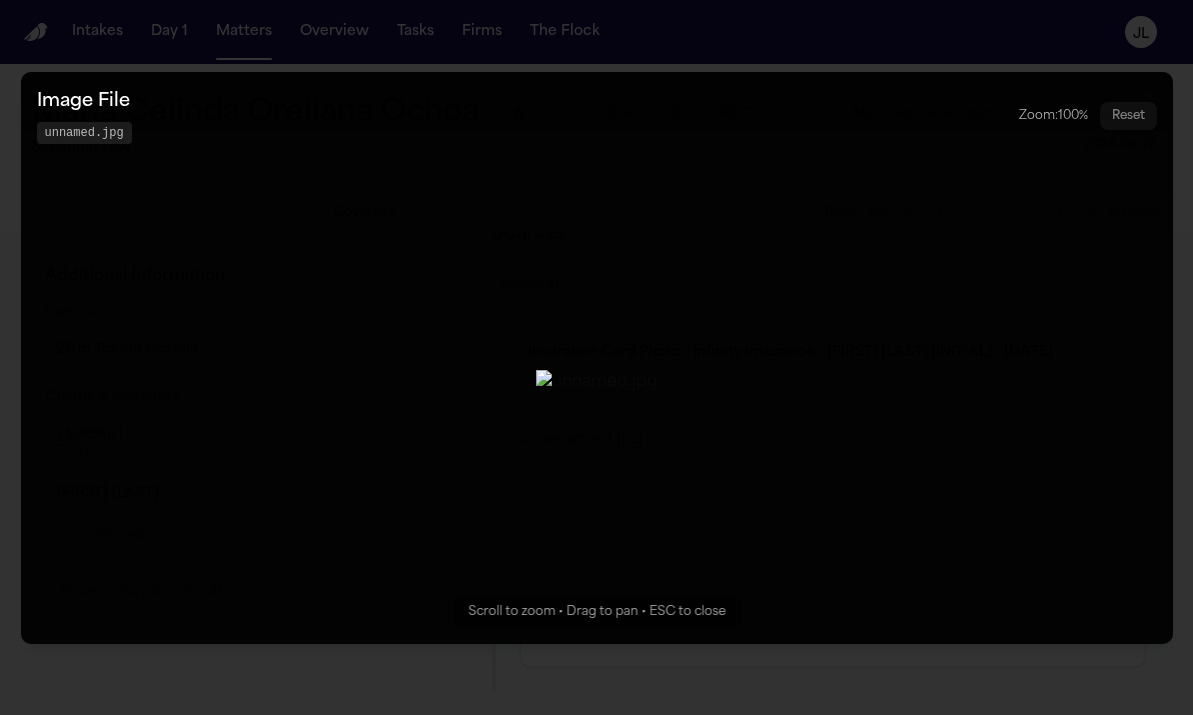 click at bounding box center [597, 382] 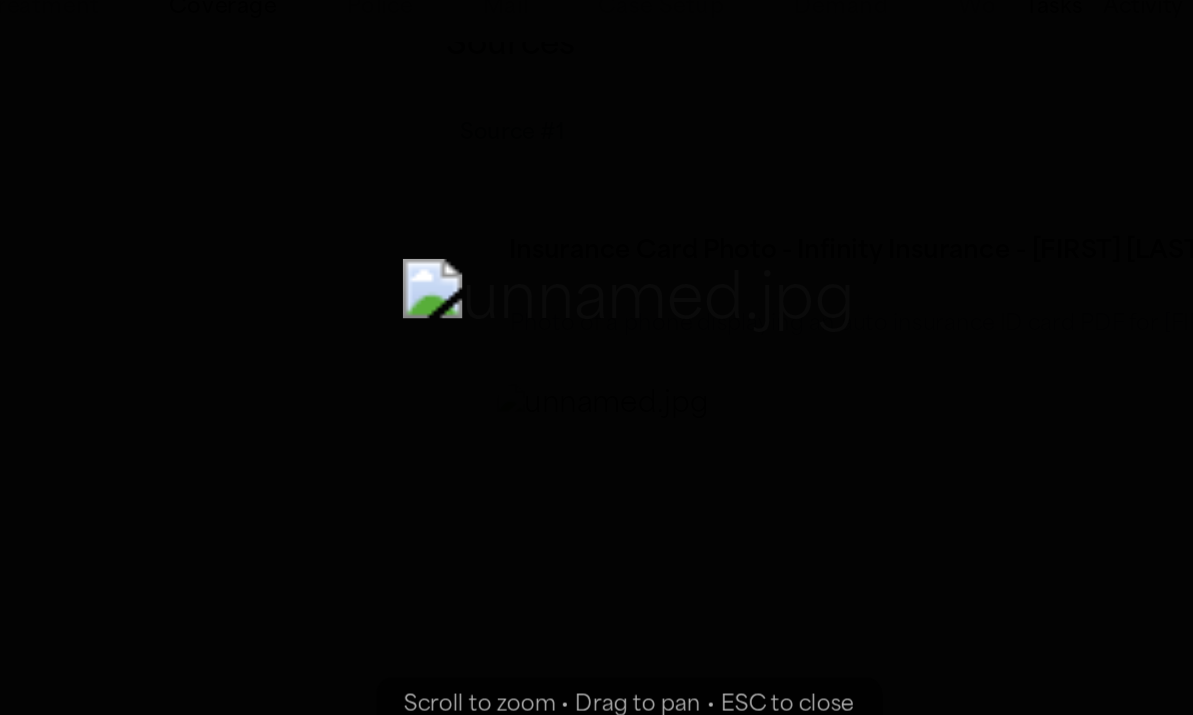 click at bounding box center (596, 381) 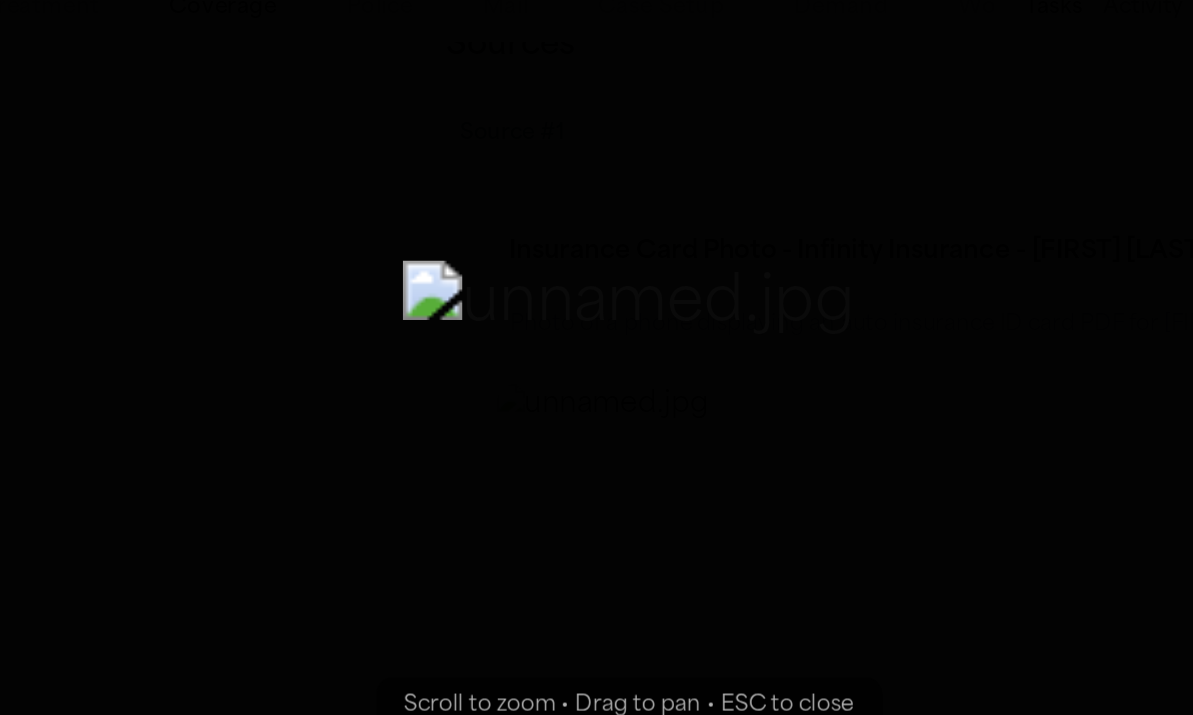 drag, startPoint x: 623, startPoint y: 292, endPoint x: 240, endPoint y: 222, distance: 389.34433 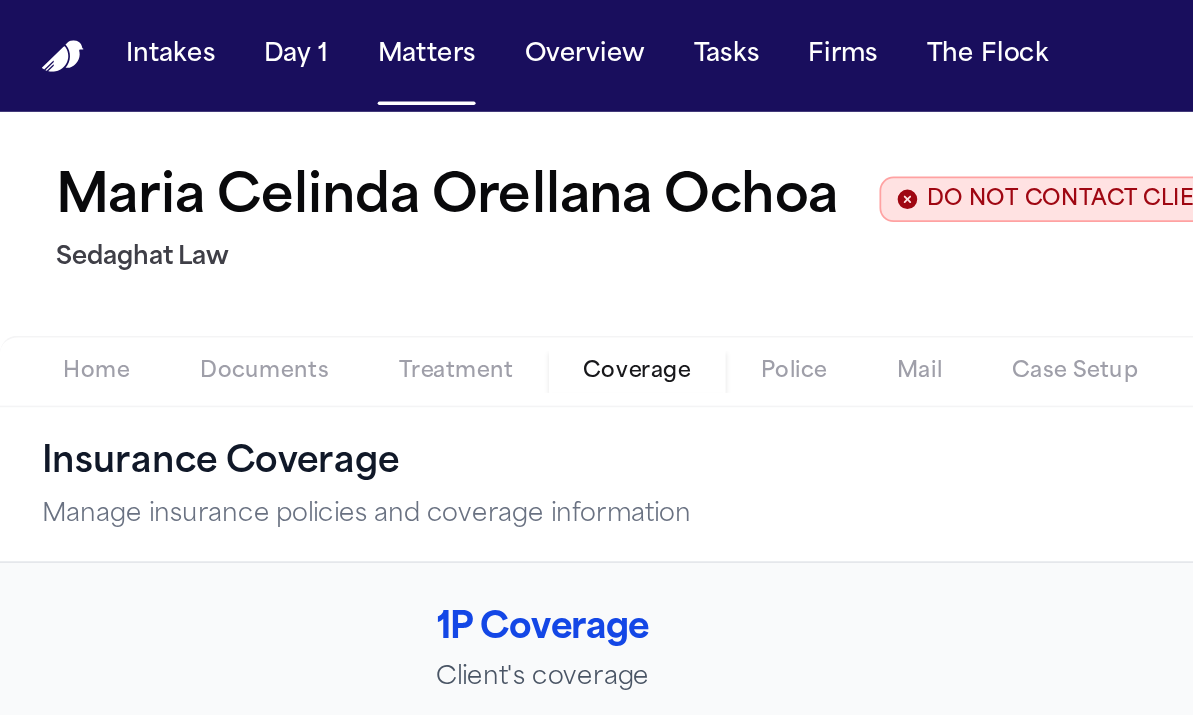 click on "Manage insurance policies and coverage information" at bounding box center [209, 295] 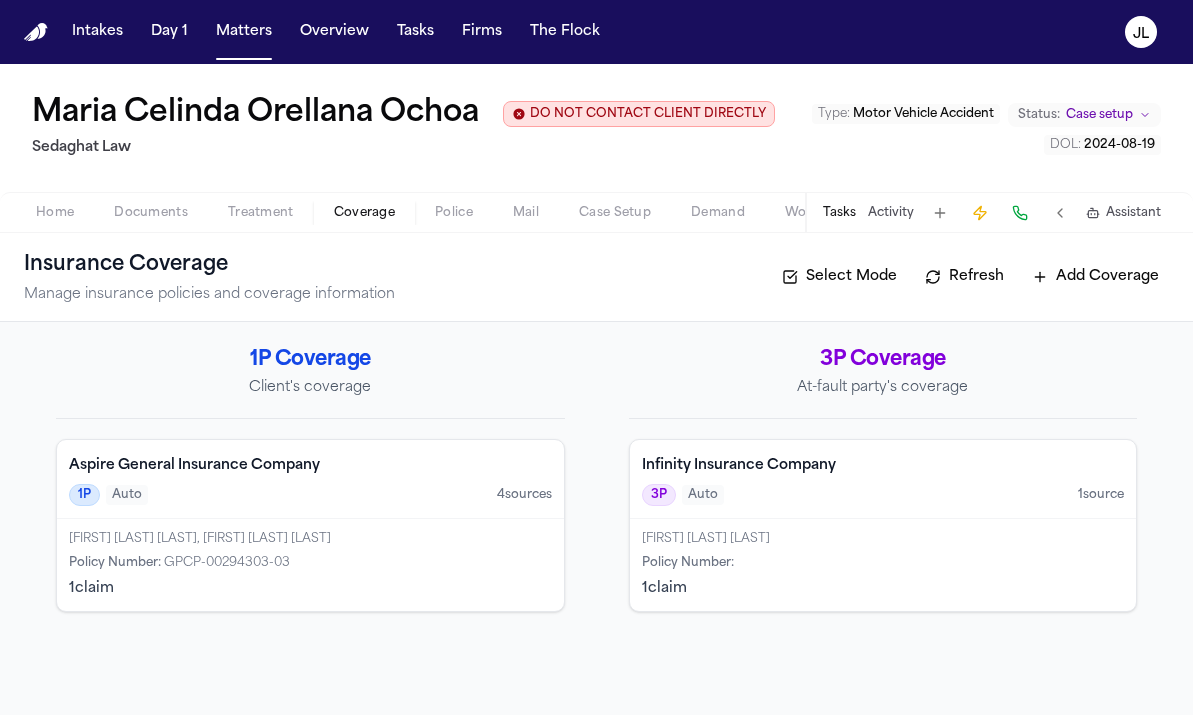 click on "Infinity Insurance Company 3P Auto 1  source" at bounding box center [883, 479] 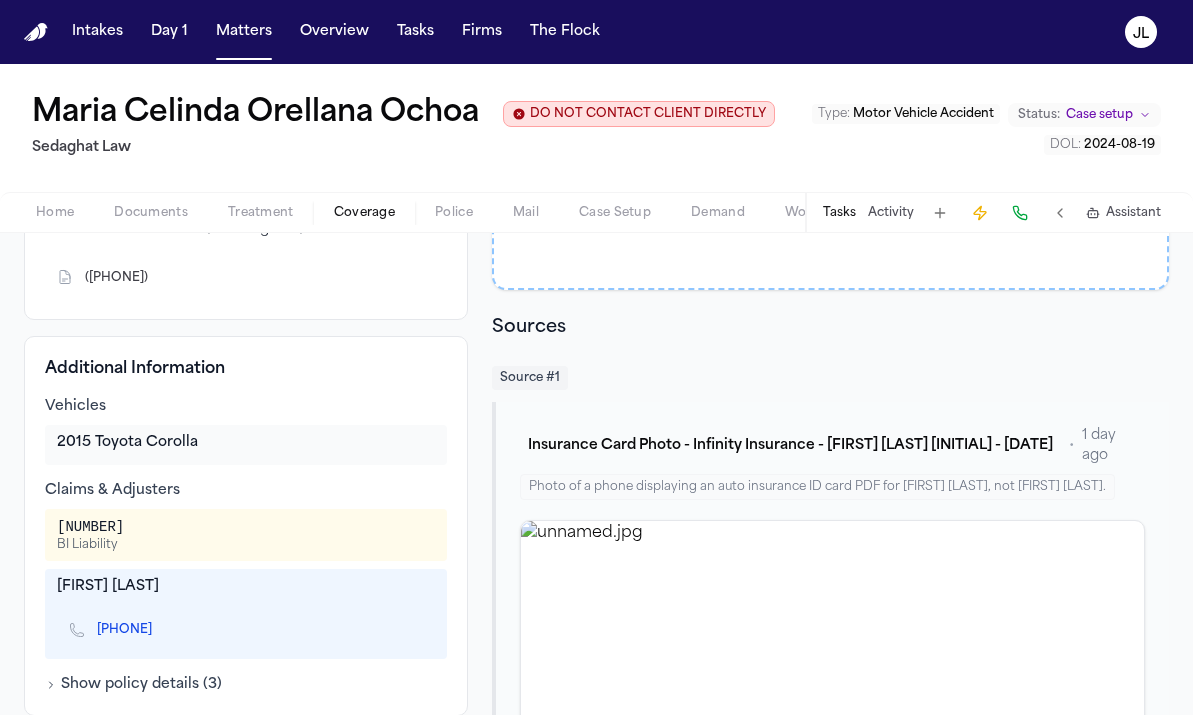 scroll, scrollTop: 439, scrollLeft: 0, axis: vertical 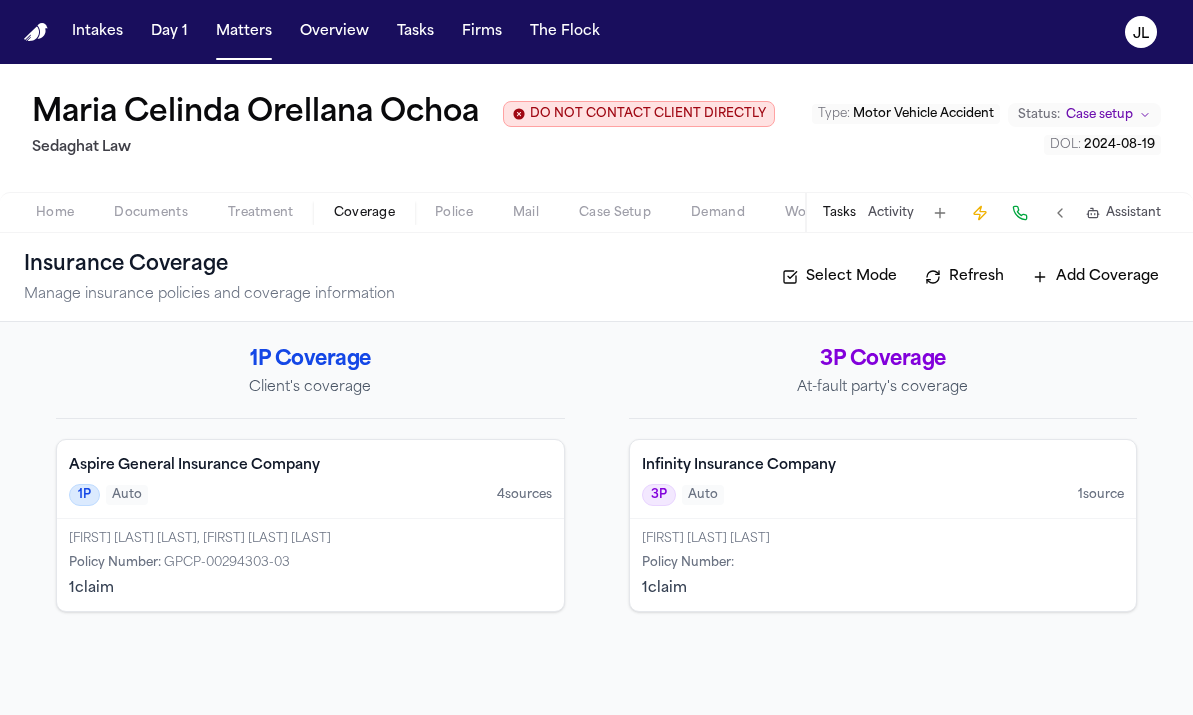 click on "1P Auto 4  source s" at bounding box center [310, 495] 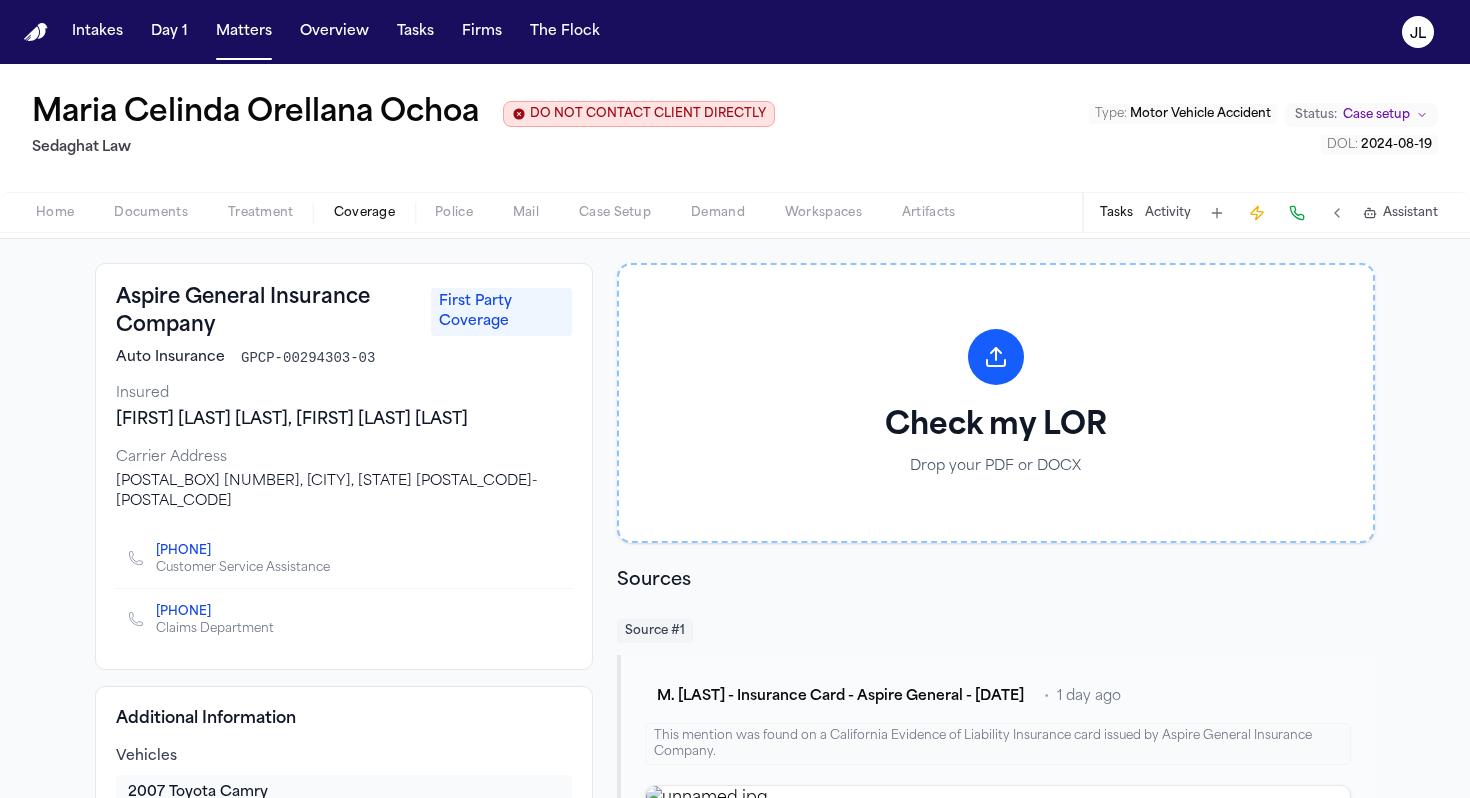 scroll, scrollTop: 91, scrollLeft: 0, axis: vertical 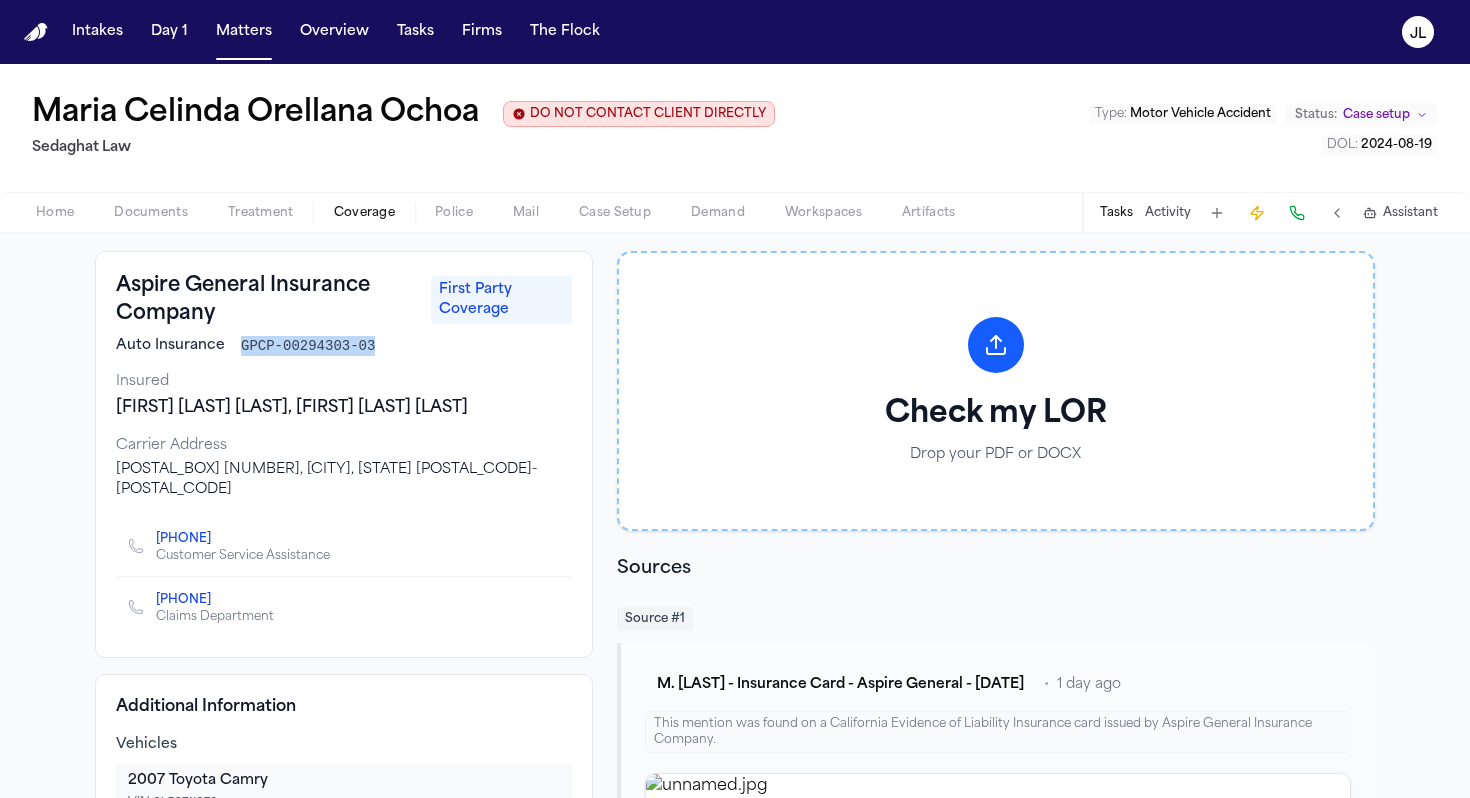 drag, startPoint x: 388, startPoint y: 341, endPoint x: 238, endPoint y: 351, distance: 150.33296 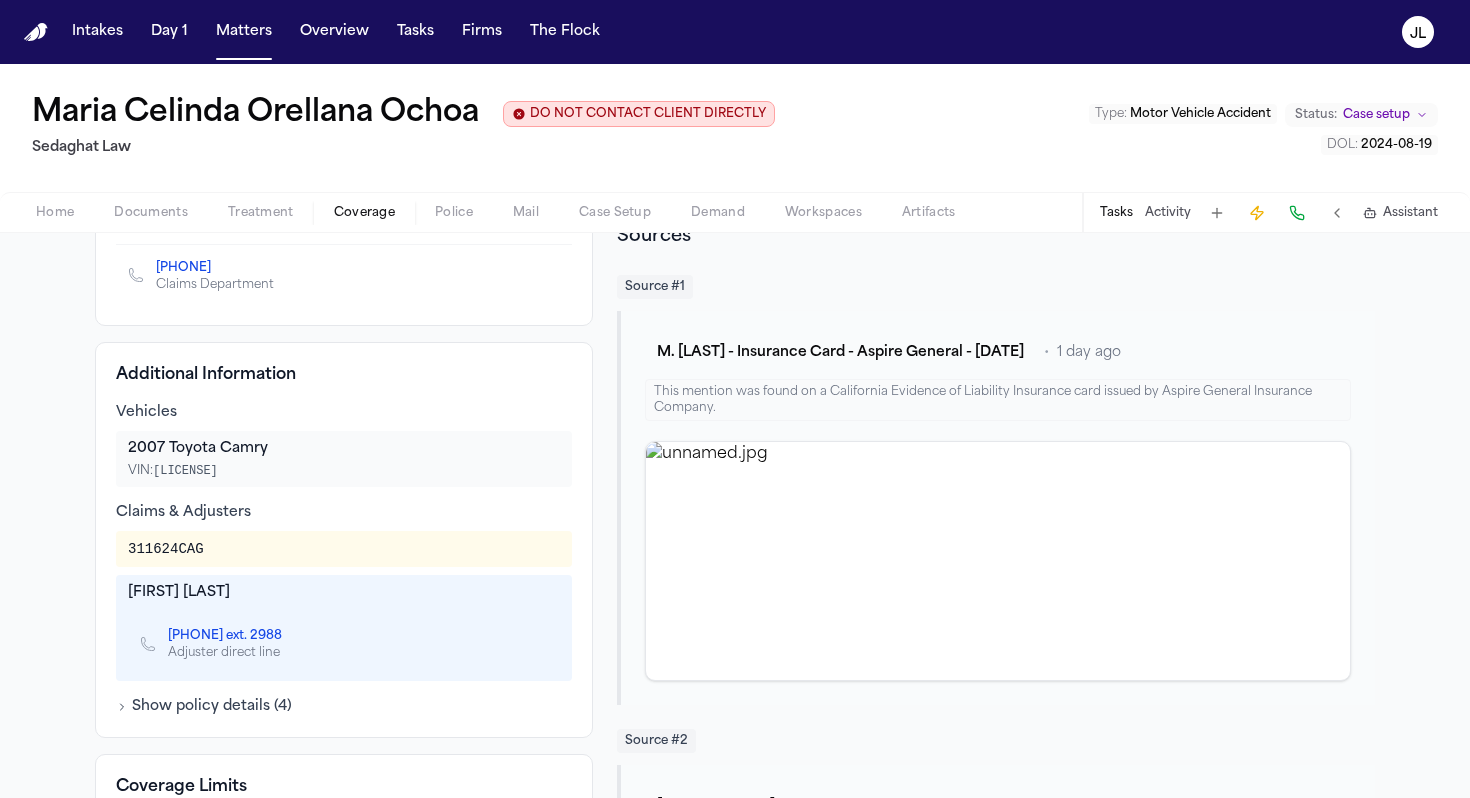 scroll, scrollTop: 509, scrollLeft: 0, axis: vertical 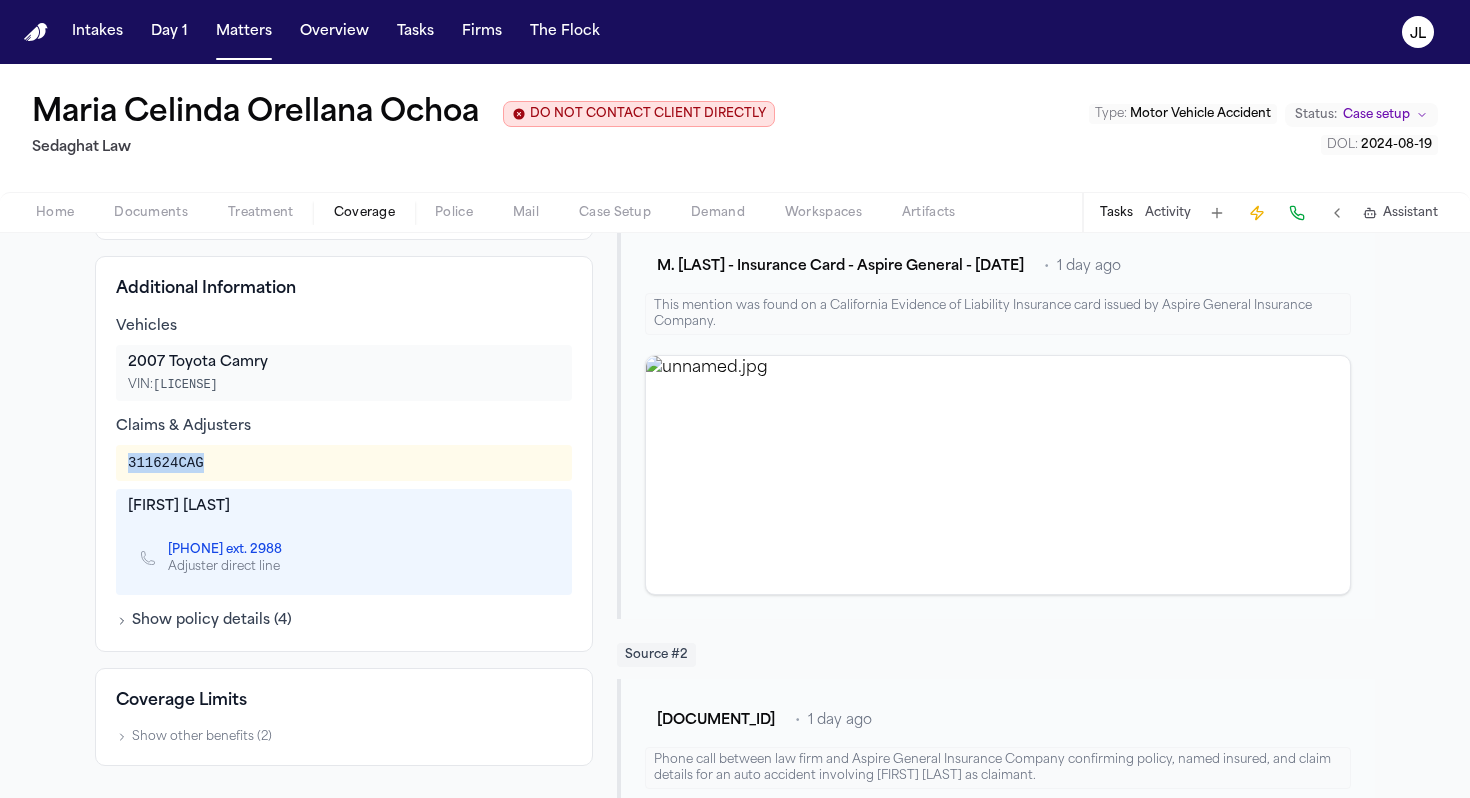 drag, startPoint x: 223, startPoint y: 444, endPoint x: 104, endPoint y: 445, distance: 119.0042 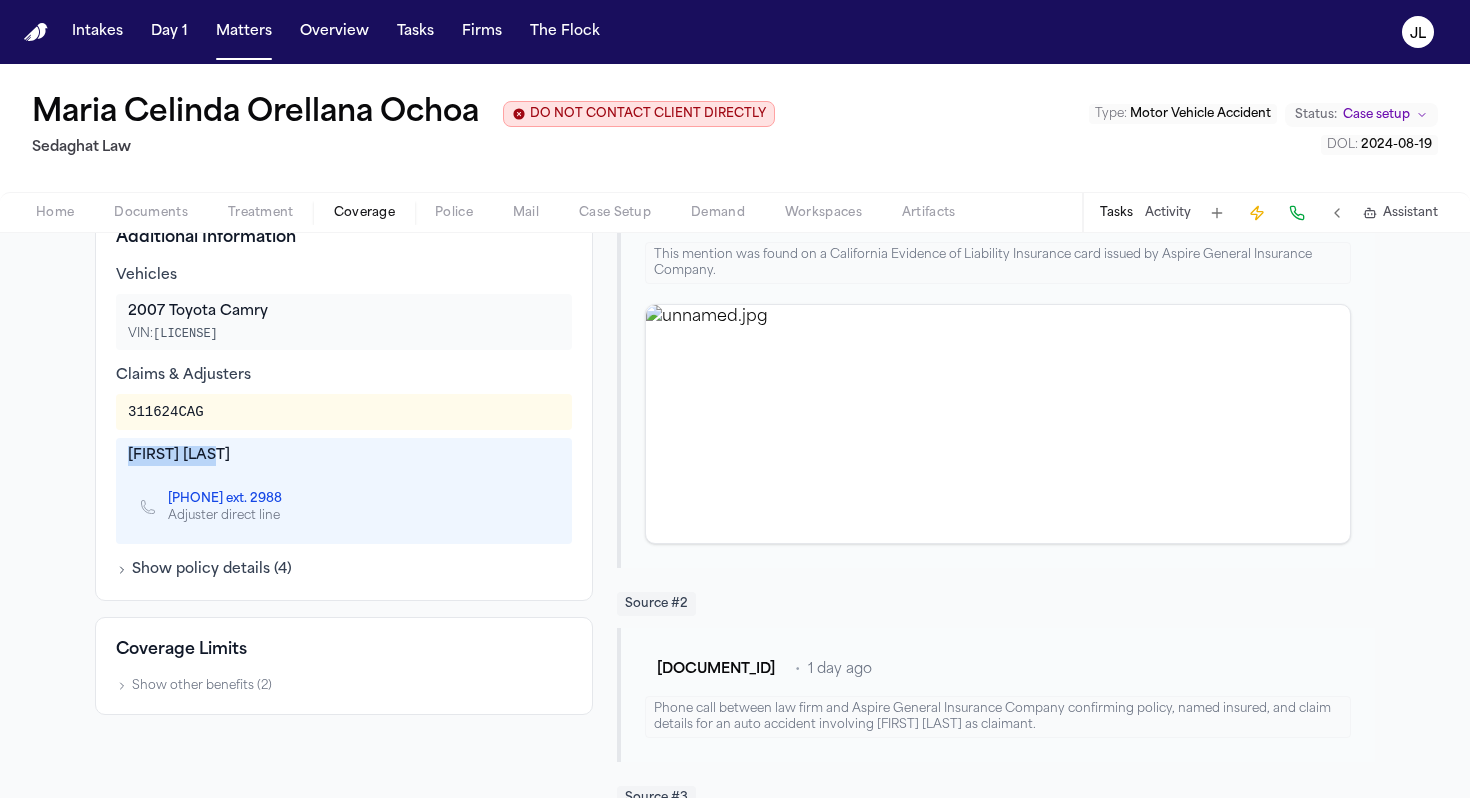 drag, startPoint x: 210, startPoint y: 440, endPoint x: 108, endPoint y: 440, distance: 102 